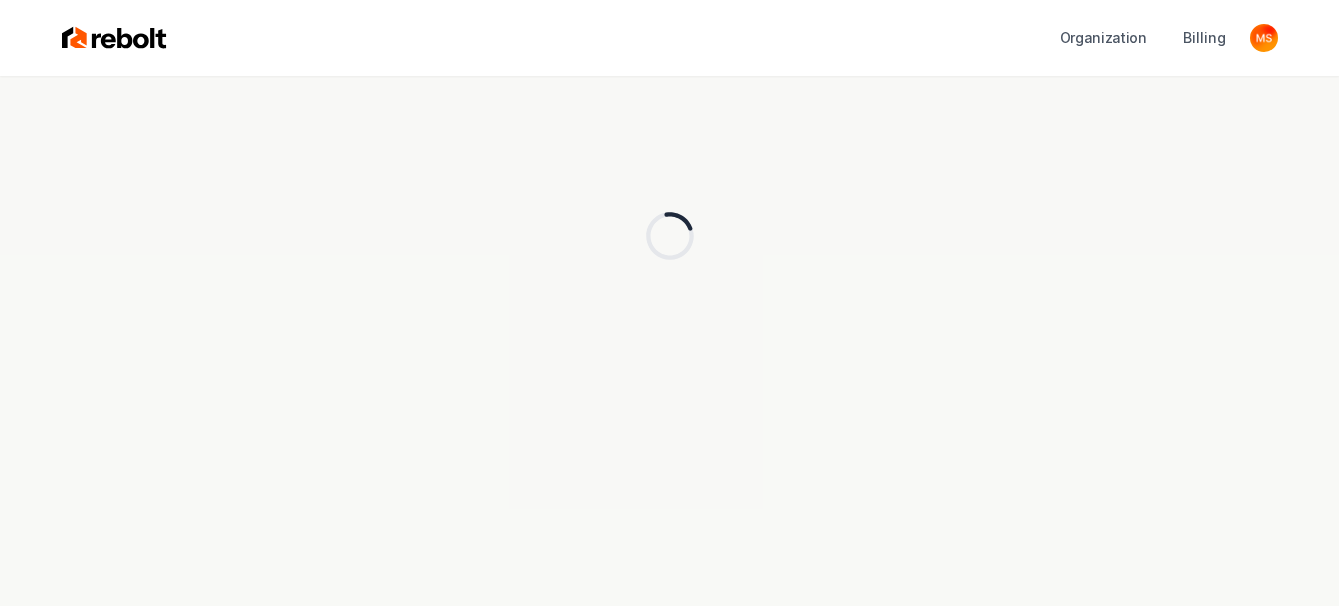 scroll, scrollTop: 0, scrollLeft: 0, axis: both 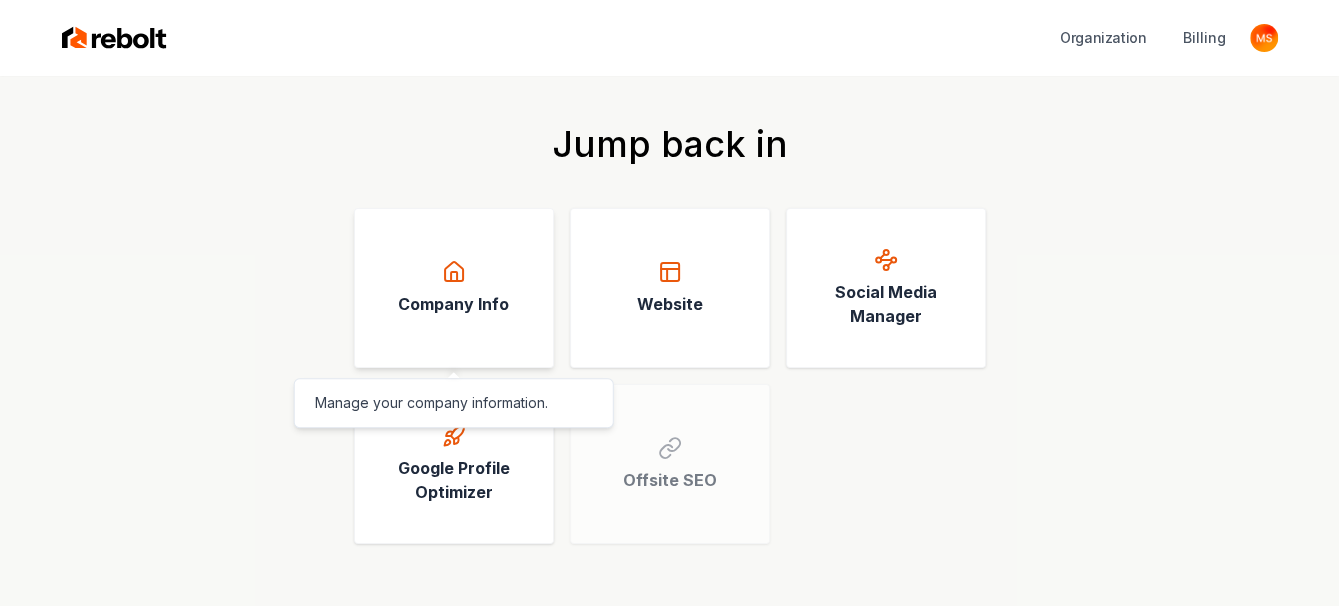 click on "Company Info" at bounding box center (454, 288) 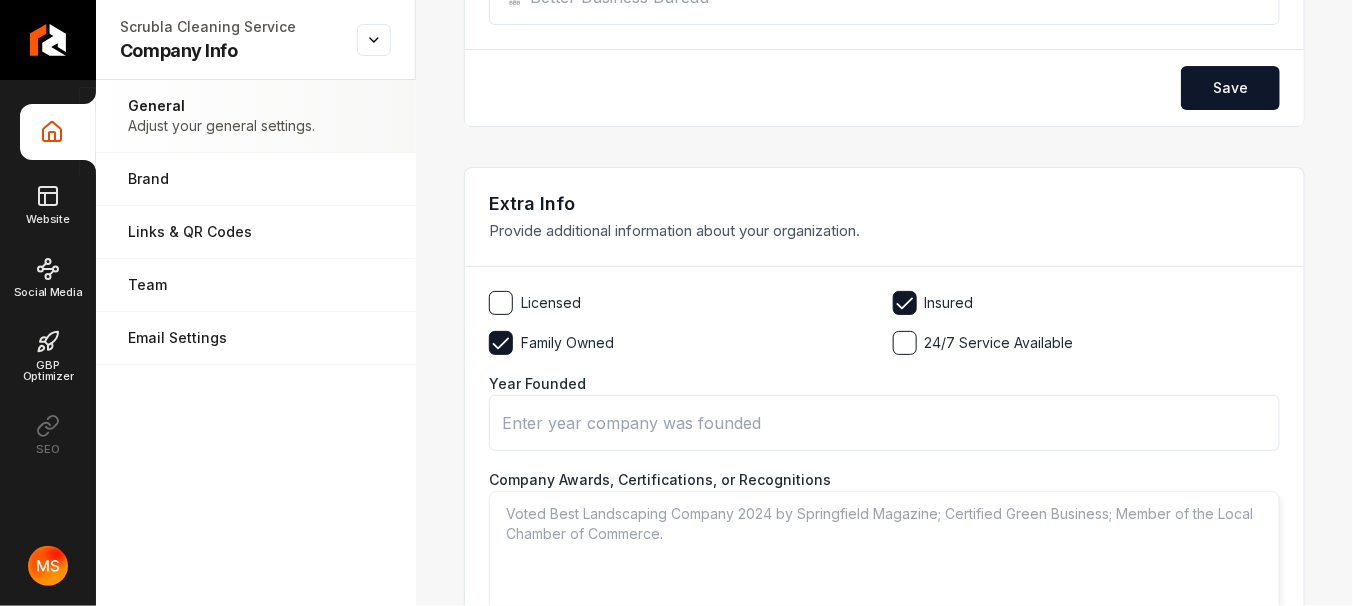 scroll, scrollTop: 2500, scrollLeft: 0, axis: vertical 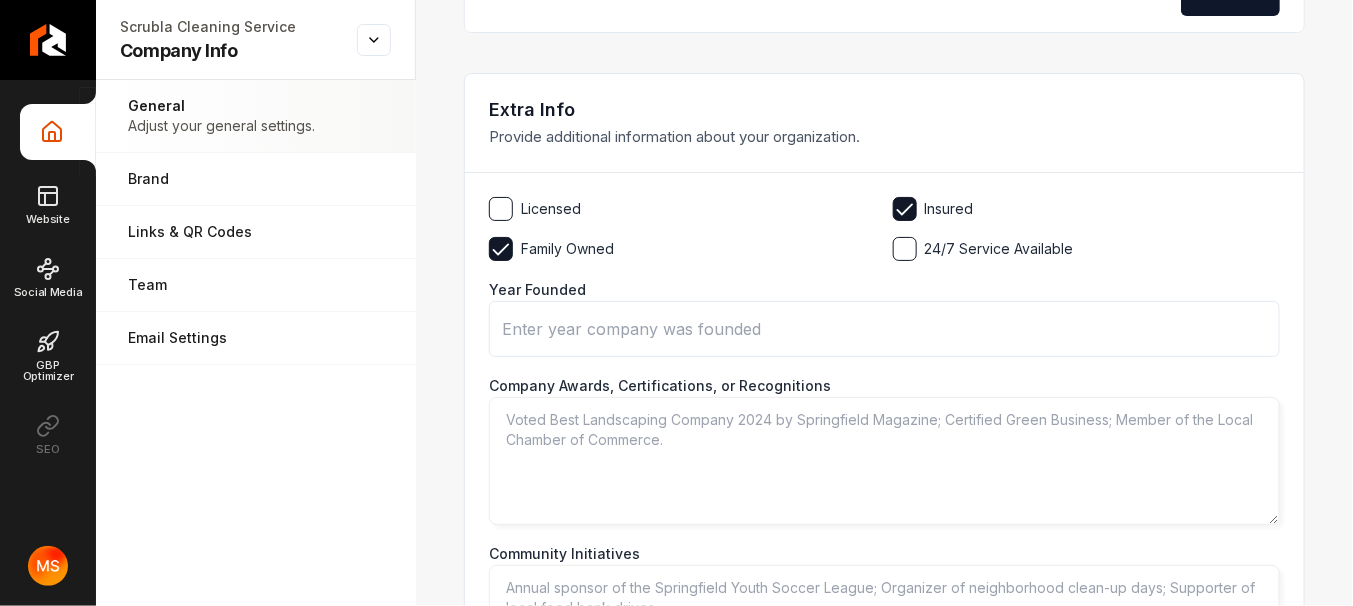 drag, startPoint x: 508, startPoint y: 203, endPoint x: 533, endPoint y: 211, distance: 26.24881 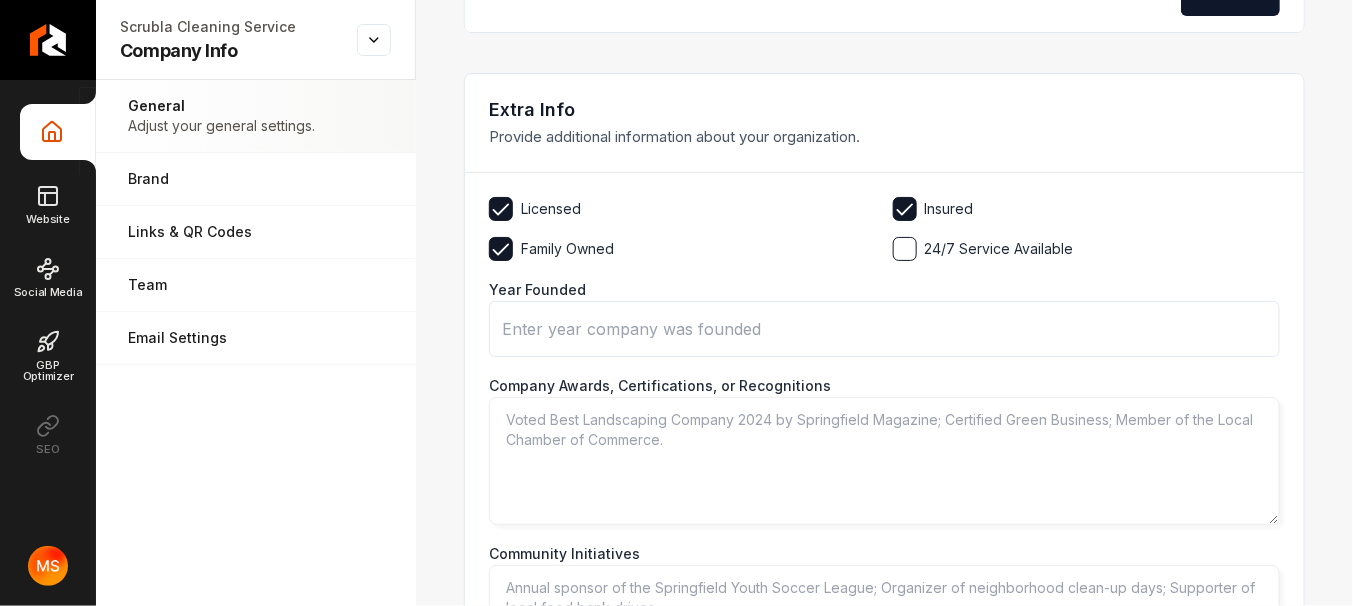 click at bounding box center [905, 249] 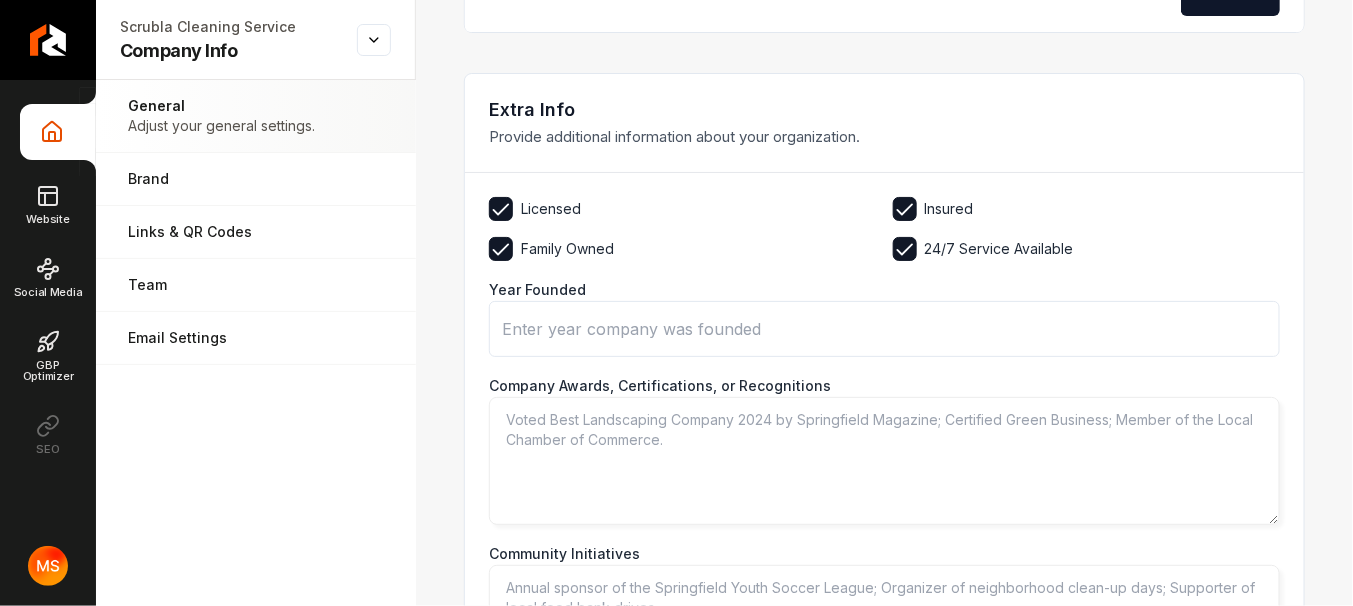 click on "Year Founded" at bounding box center (884, 329) 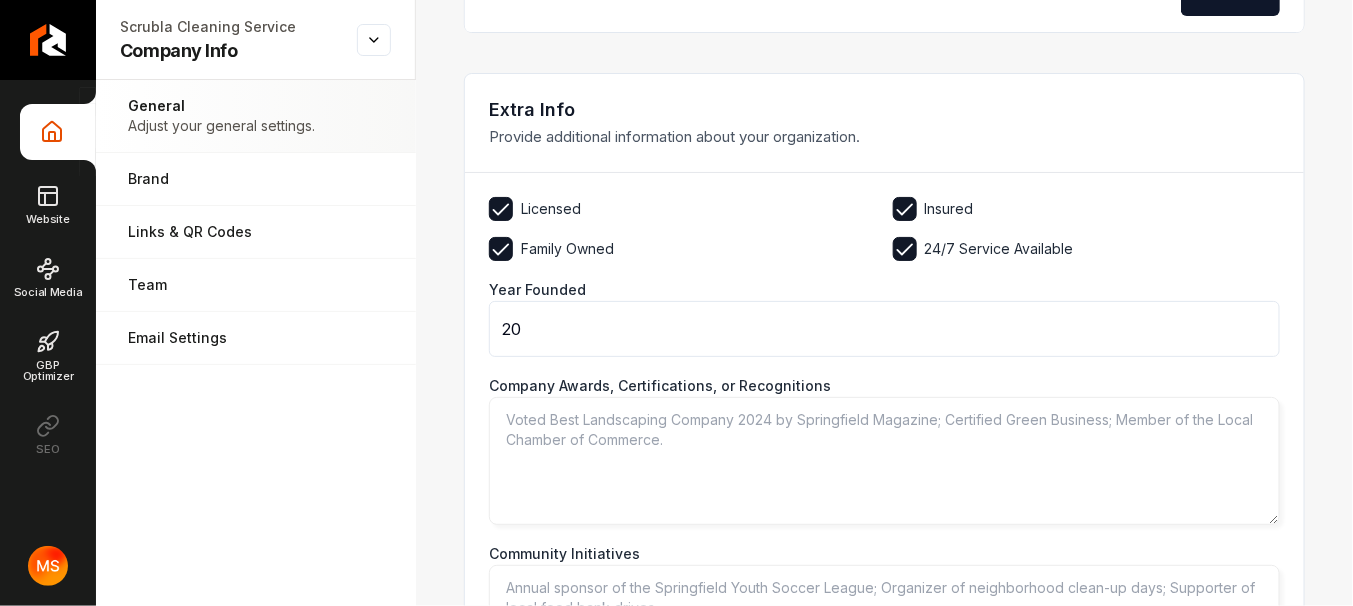 type on "2" 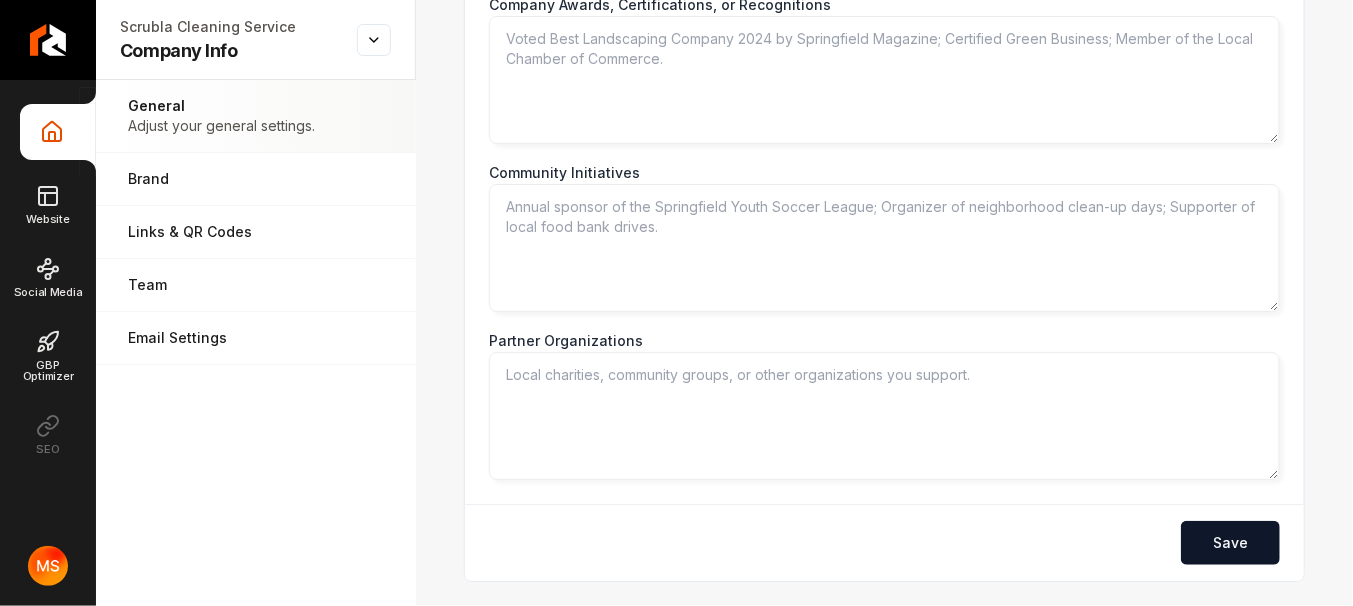 scroll, scrollTop: 3000, scrollLeft: 0, axis: vertical 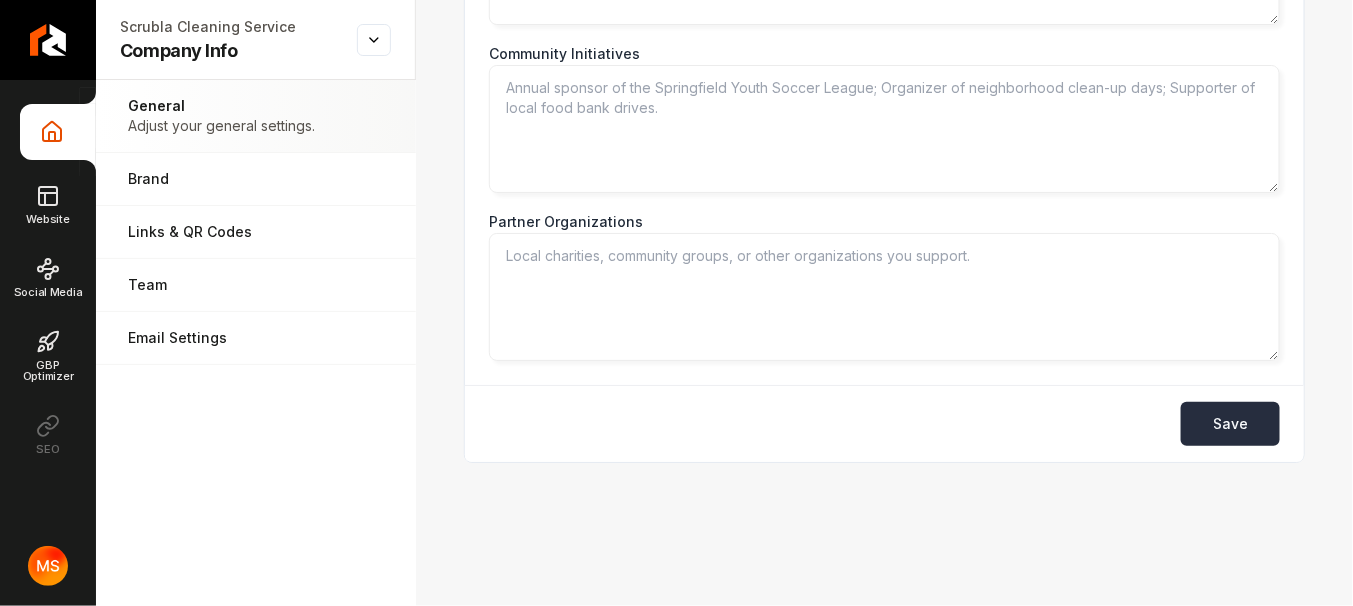 type on "-1" 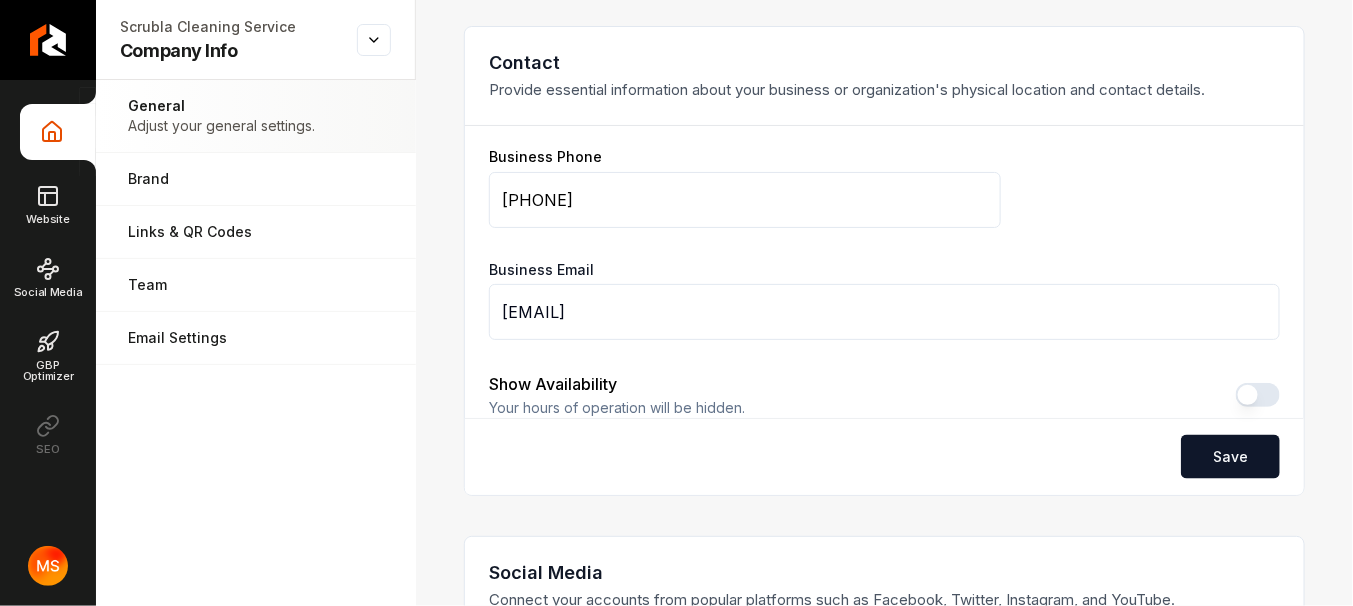 scroll, scrollTop: 800, scrollLeft: 0, axis: vertical 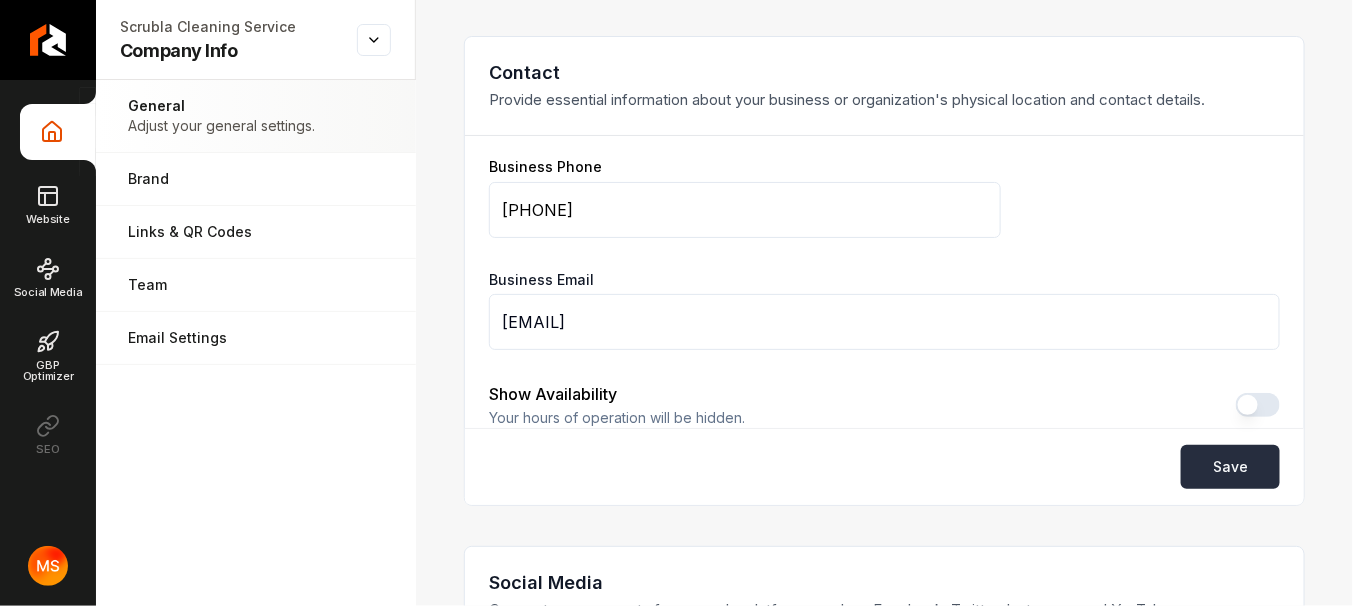 type 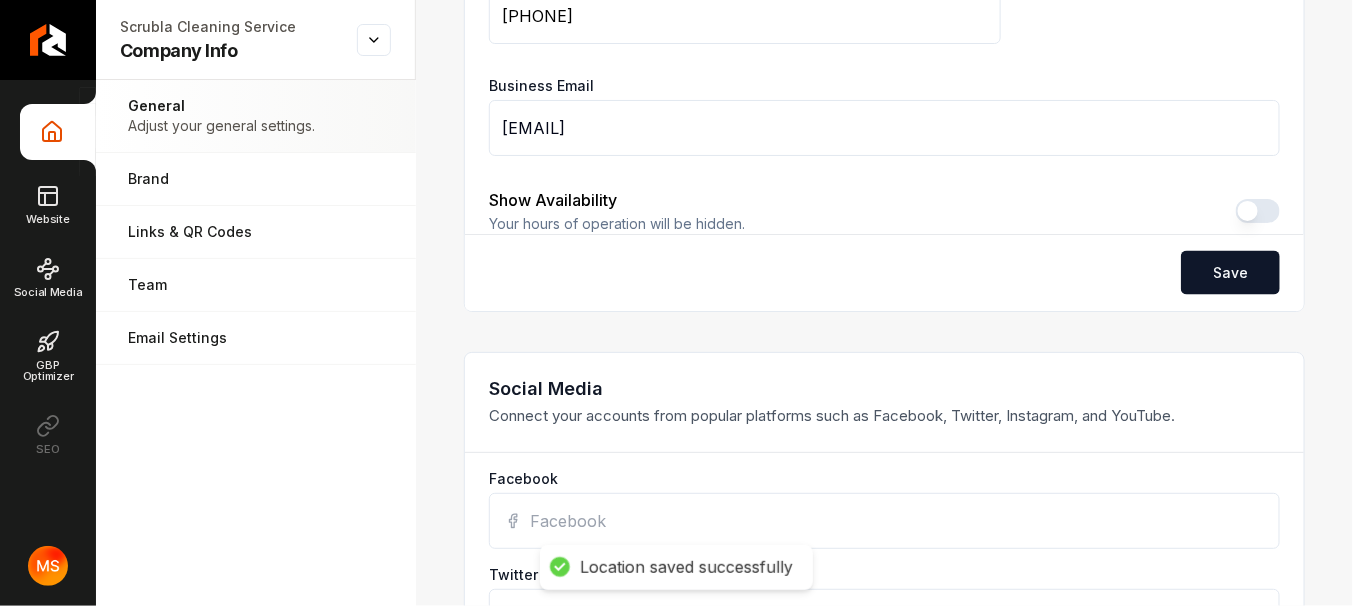 scroll, scrollTop: 1000, scrollLeft: 0, axis: vertical 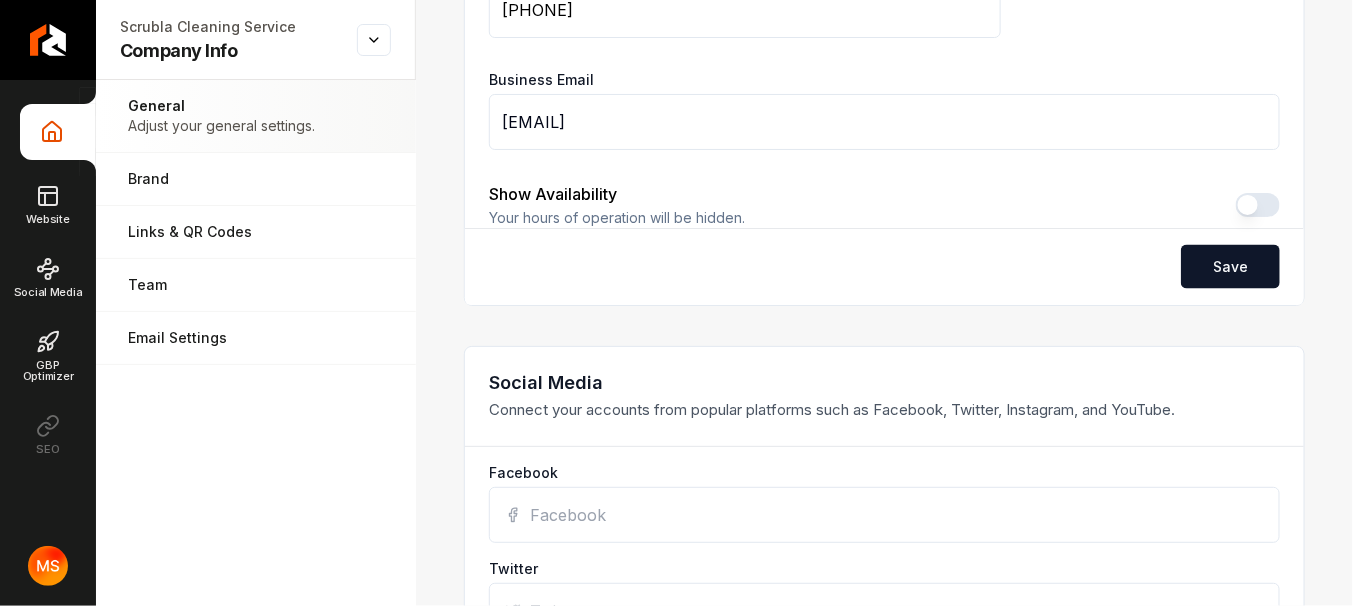 click on "Show Availability" at bounding box center (1258, 205) 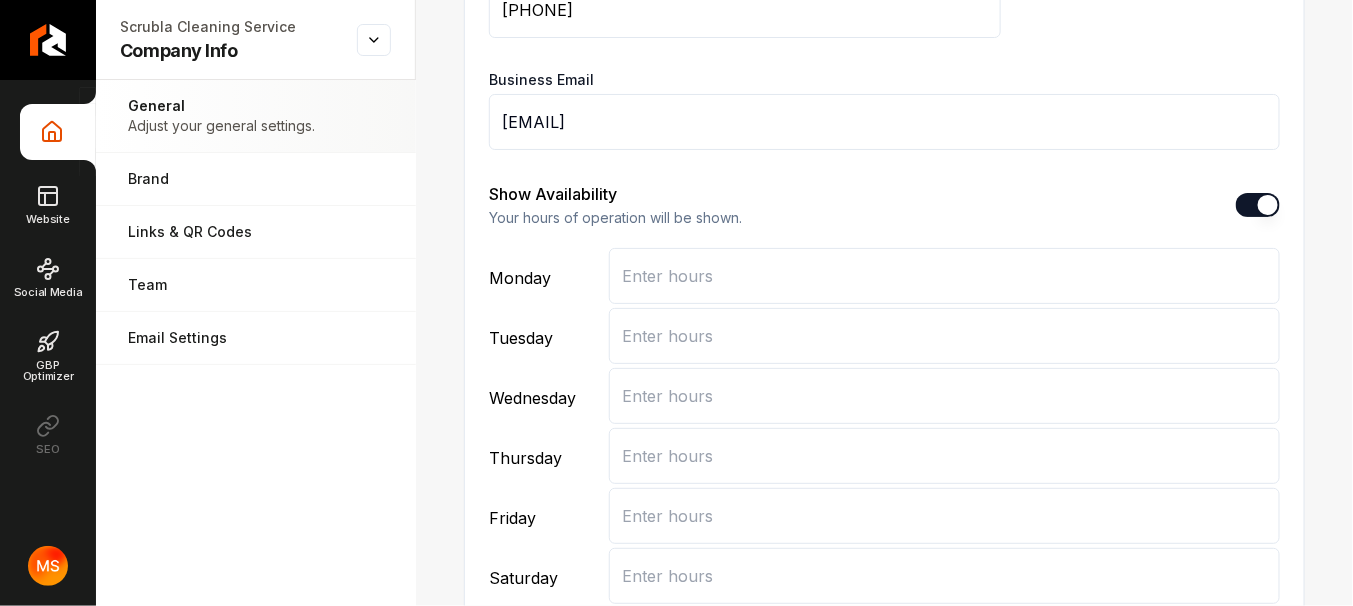 click on "monday" at bounding box center [944, 276] 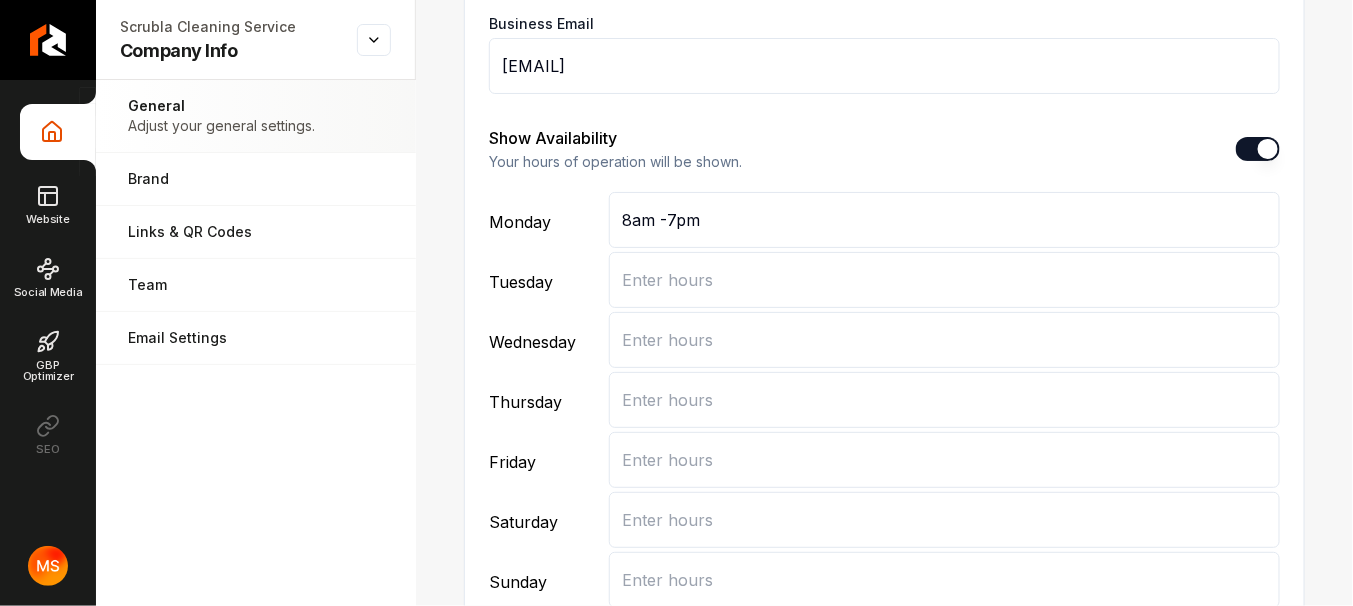 scroll, scrollTop: 1100, scrollLeft: 0, axis: vertical 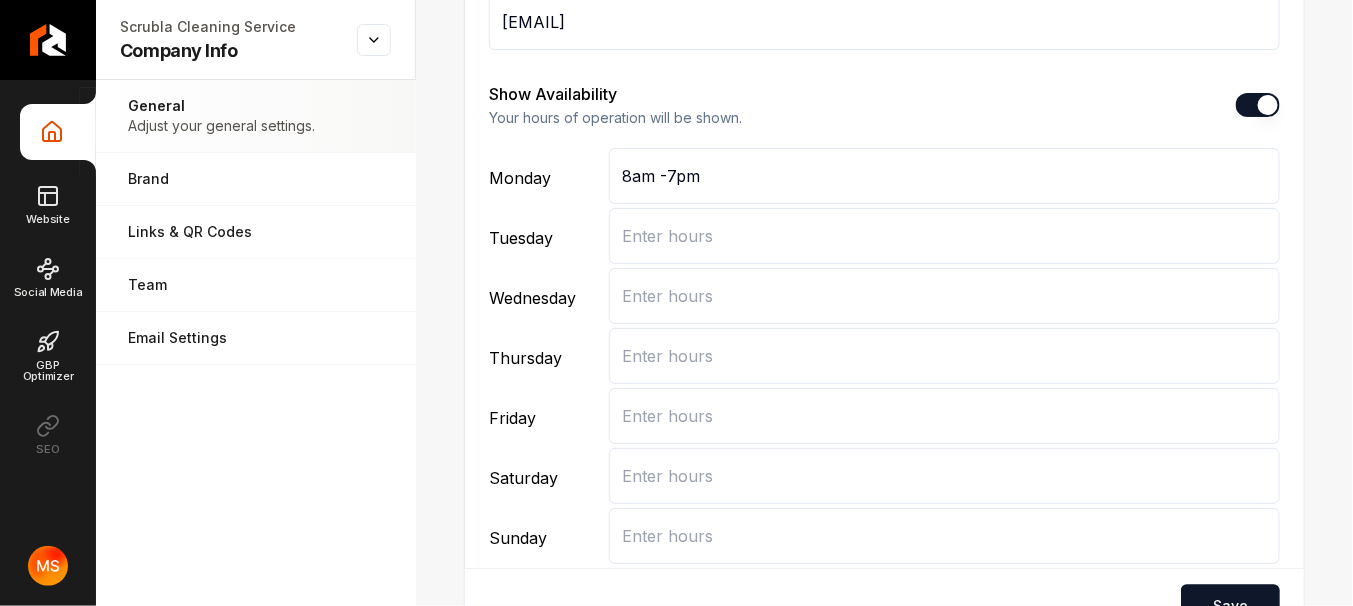 type on "8am -7pm" 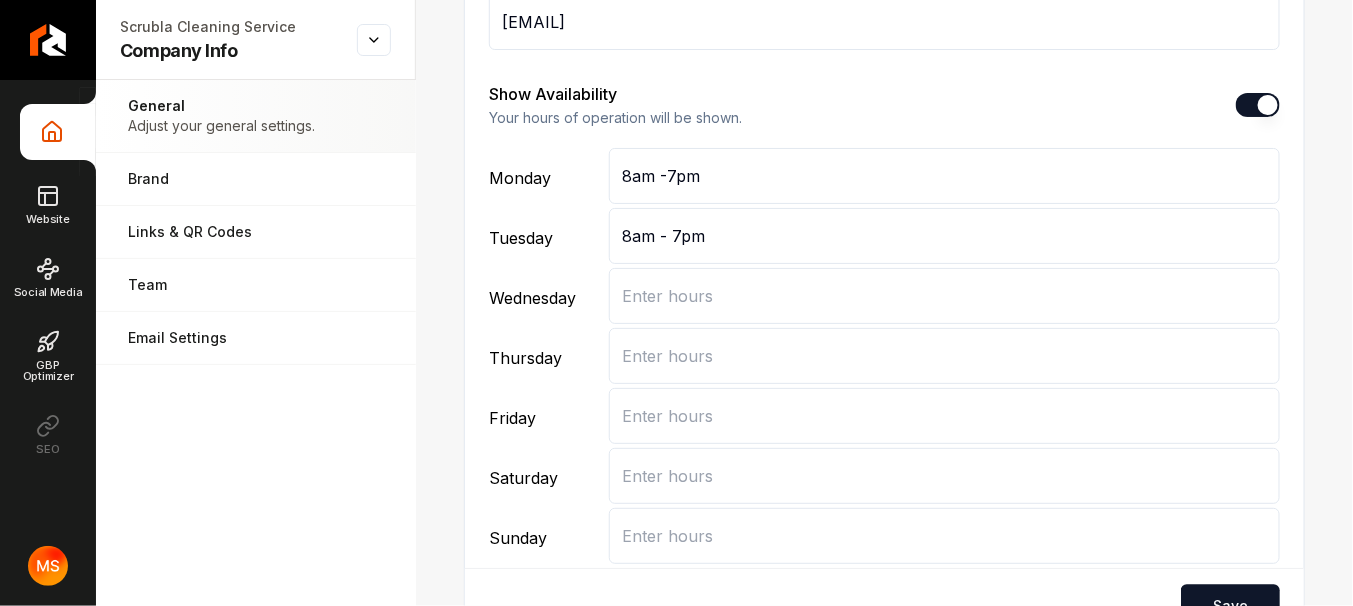 type on "8am - 7pm" 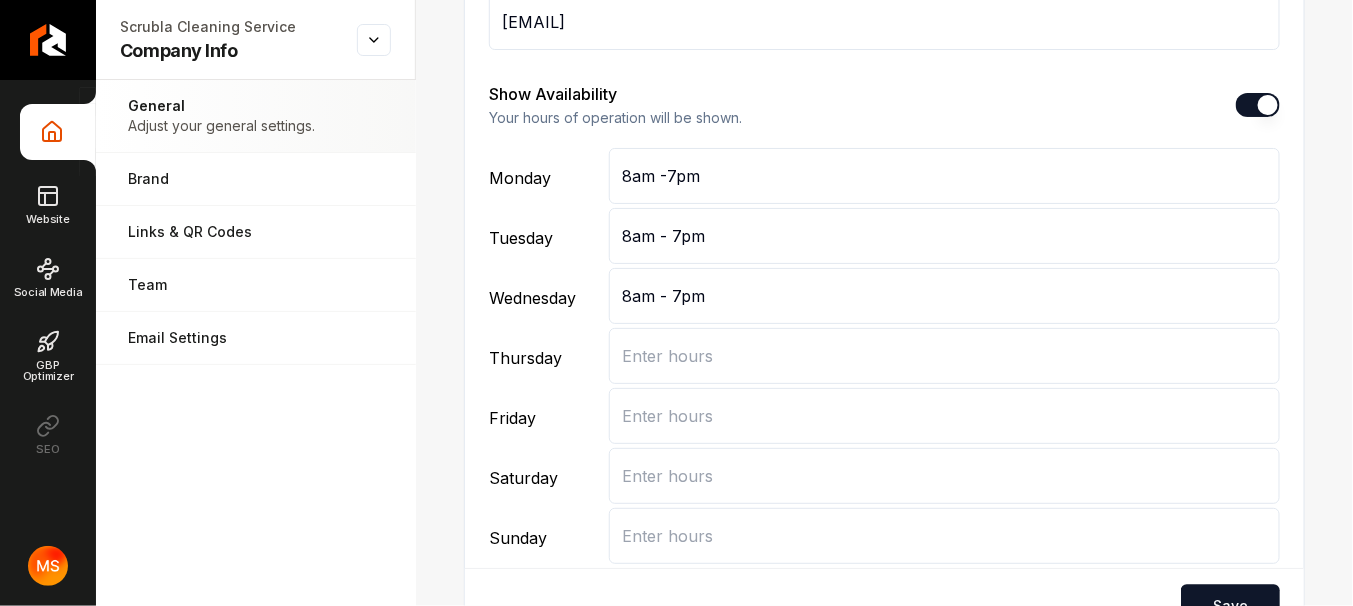type on "8am - 7pm" 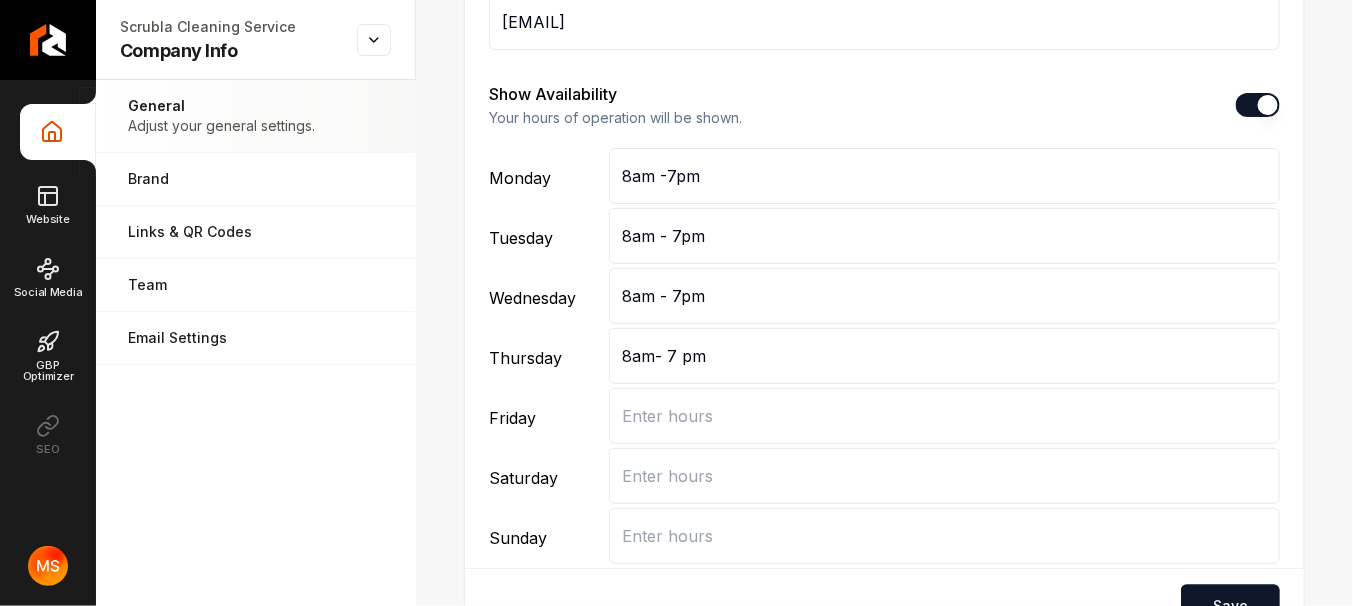 type on "8am- 7 pm" 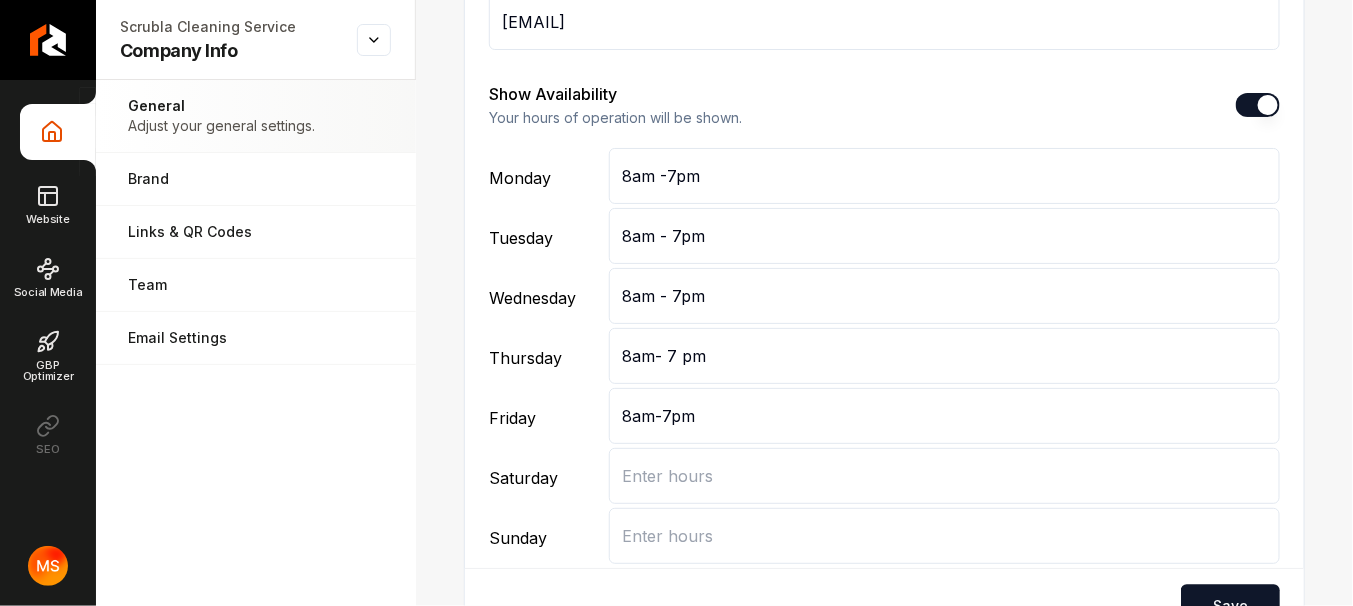 type on "8am-7pm" 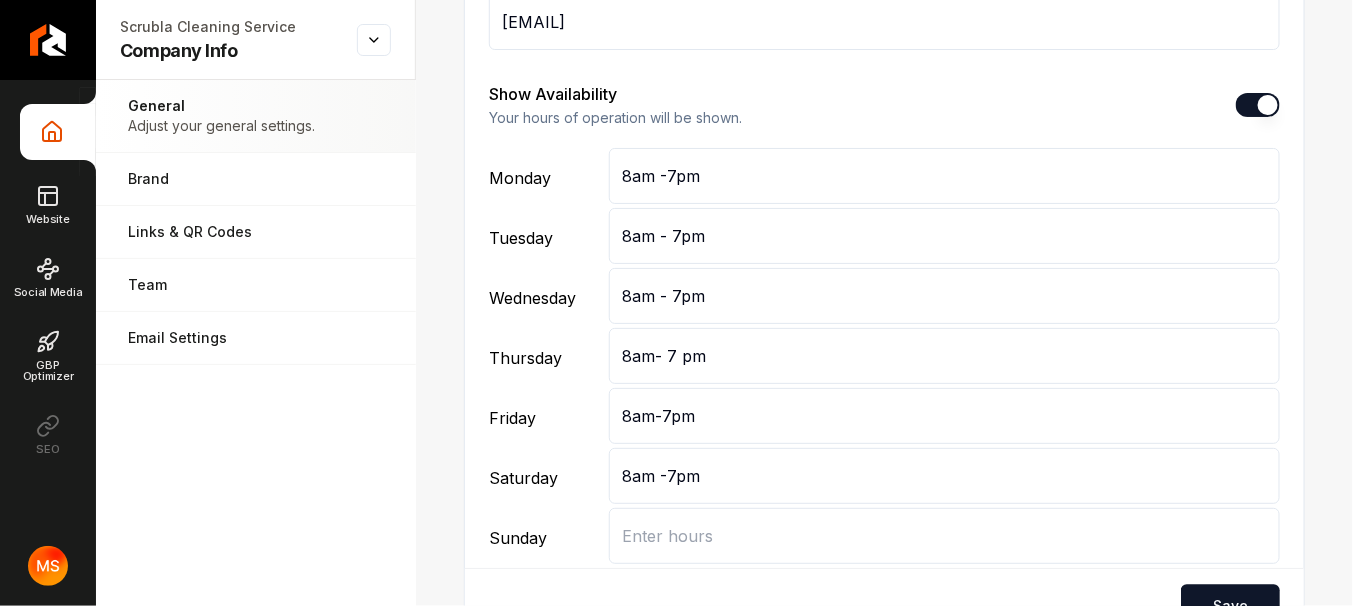 type on "8am -7pm" 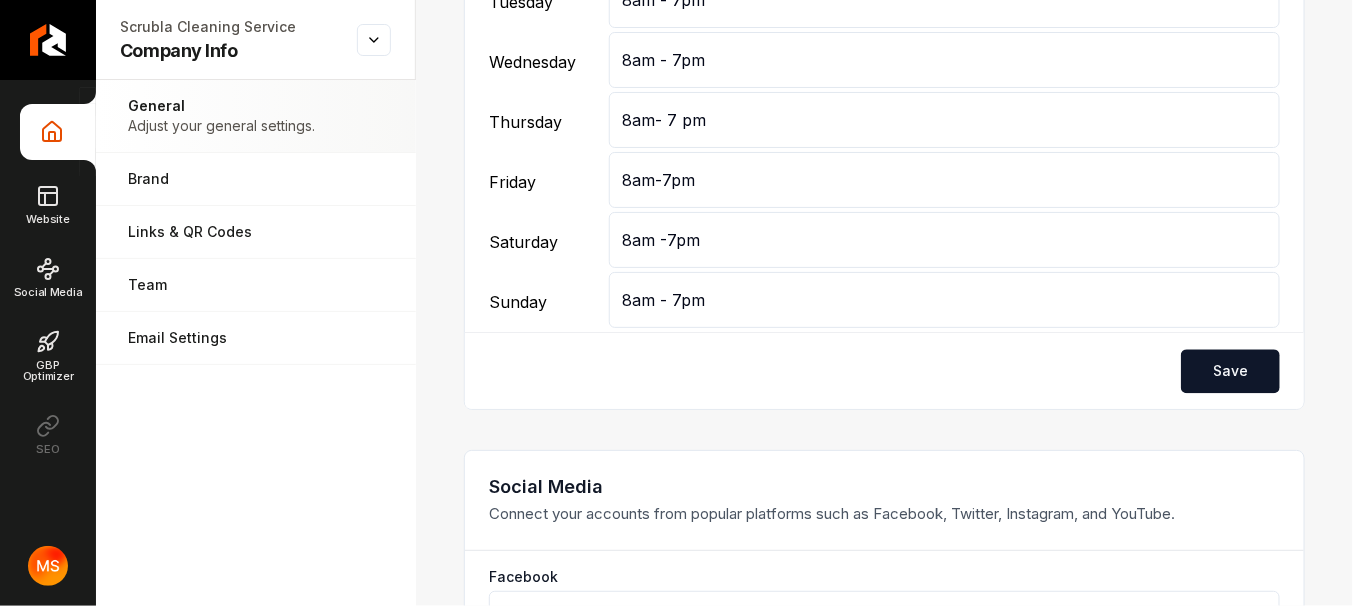 scroll, scrollTop: 1400, scrollLeft: 0, axis: vertical 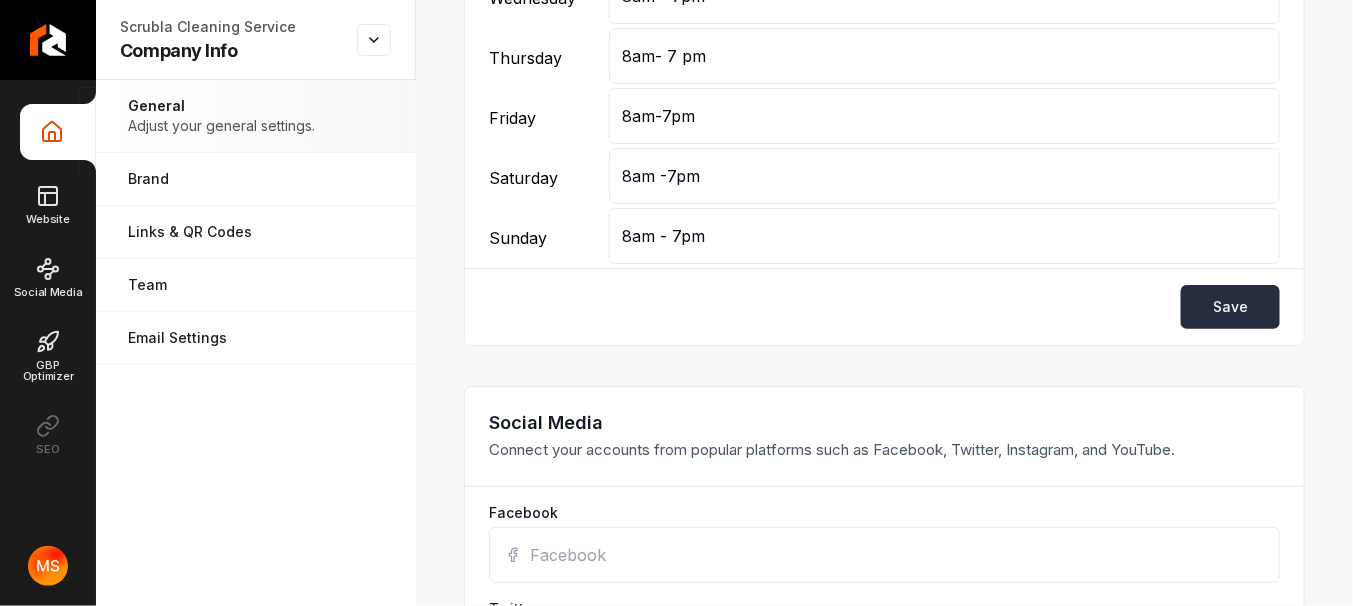 type on "8am - 7pm" 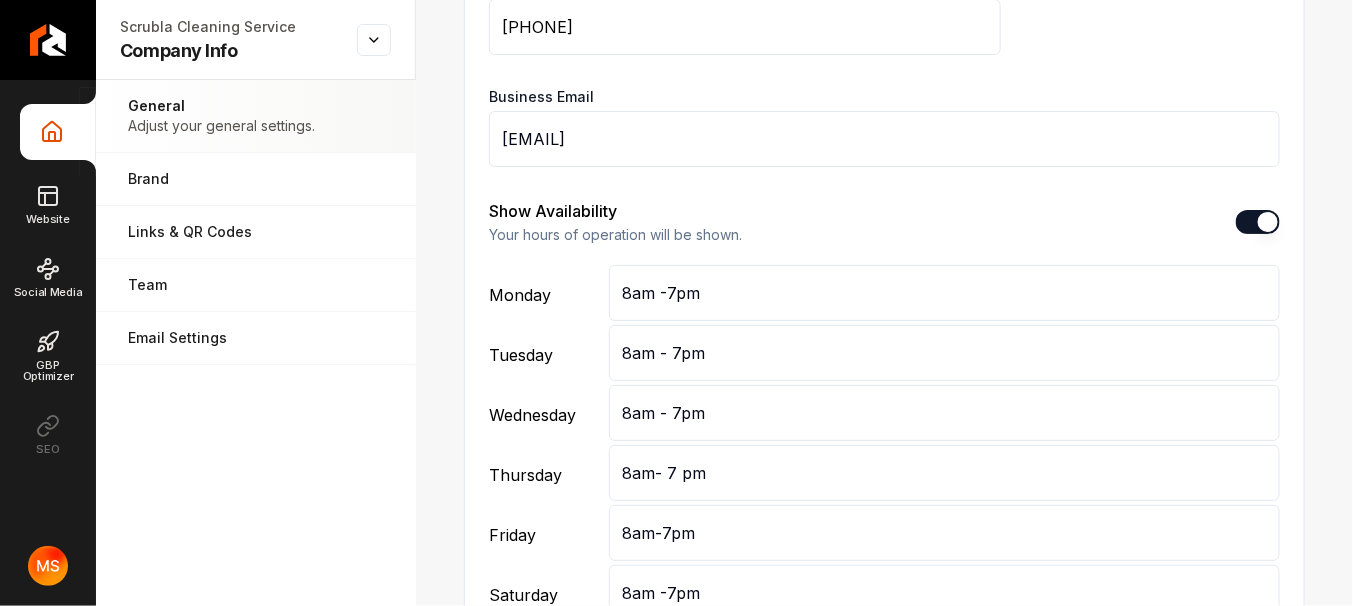 scroll, scrollTop: 900, scrollLeft: 0, axis: vertical 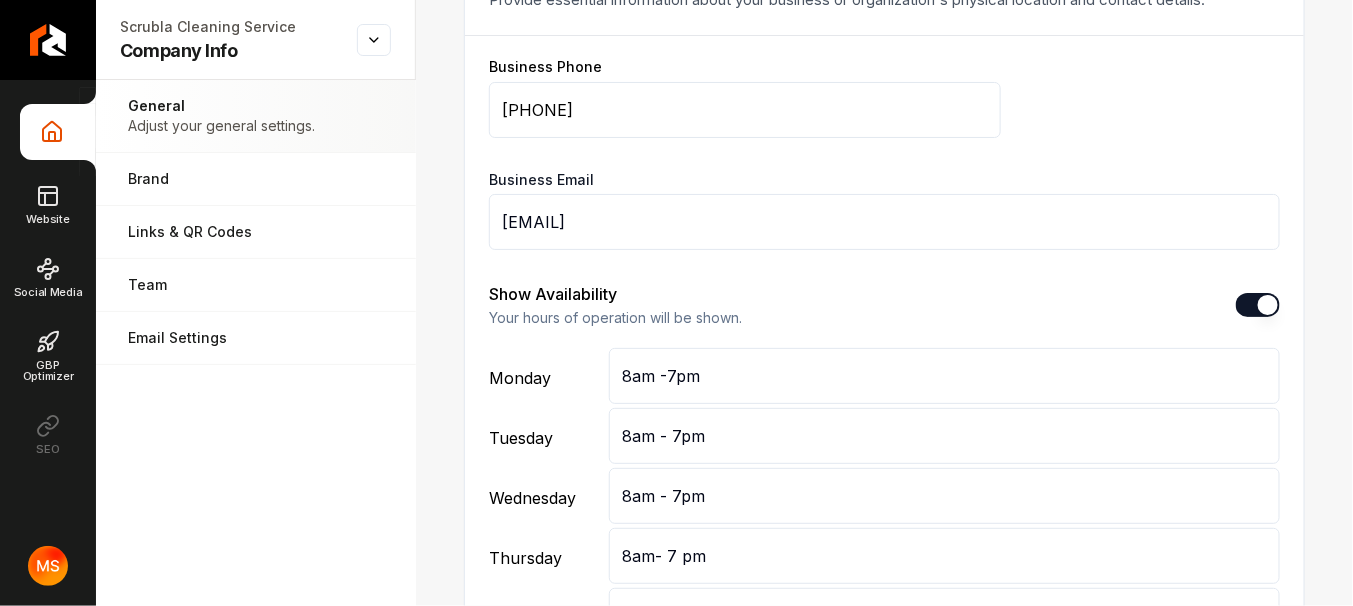 click on "8am- 7 pm" at bounding box center (944, 556) 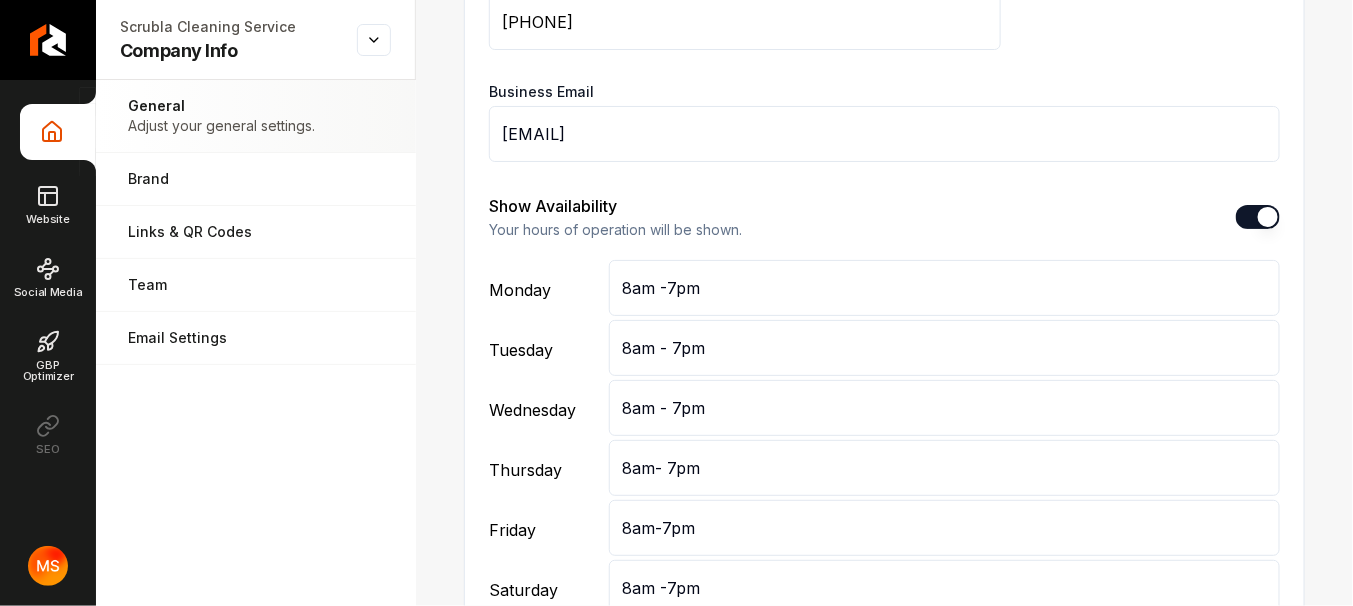 scroll, scrollTop: 1000, scrollLeft: 0, axis: vertical 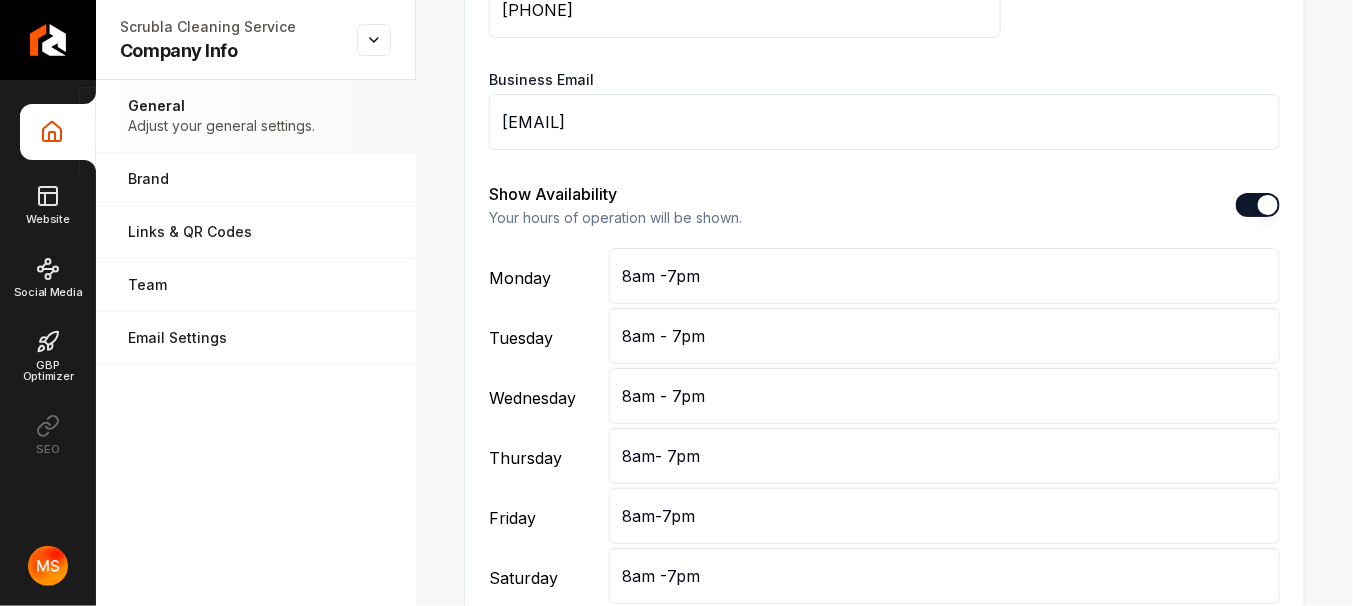 click on "8am- 7pm" at bounding box center [944, 456] 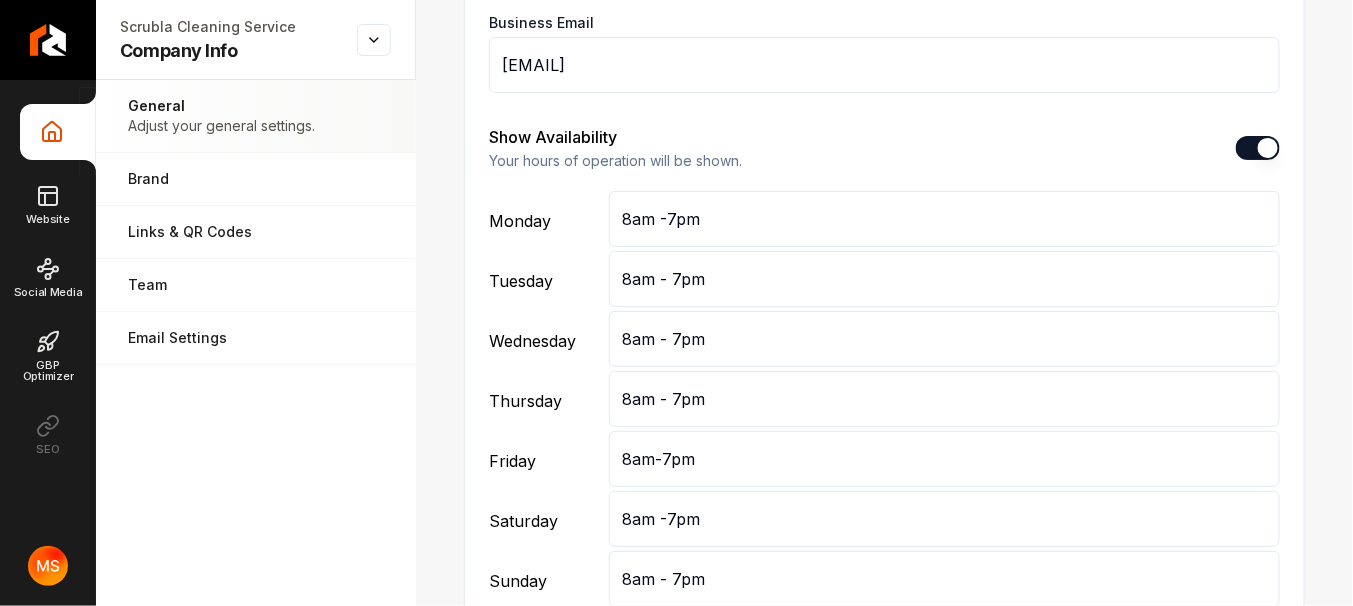 scroll, scrollTop: 1100, scrollLeft: 0, axis: vertical 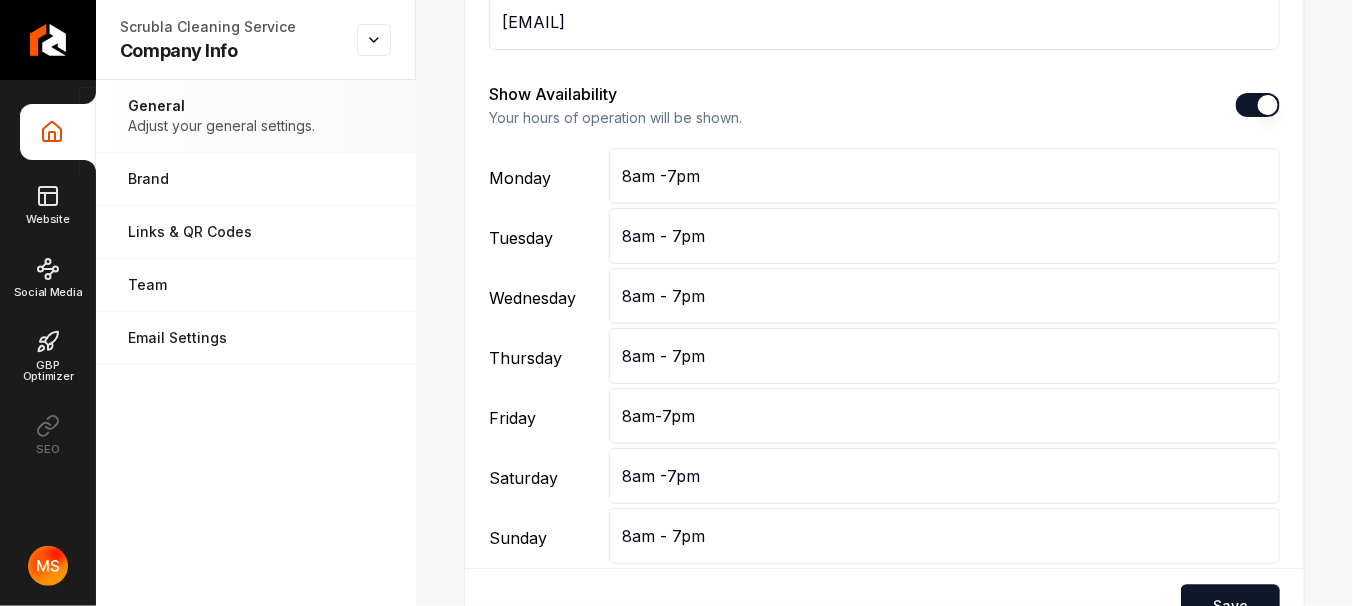 type on "8am - 7pm" 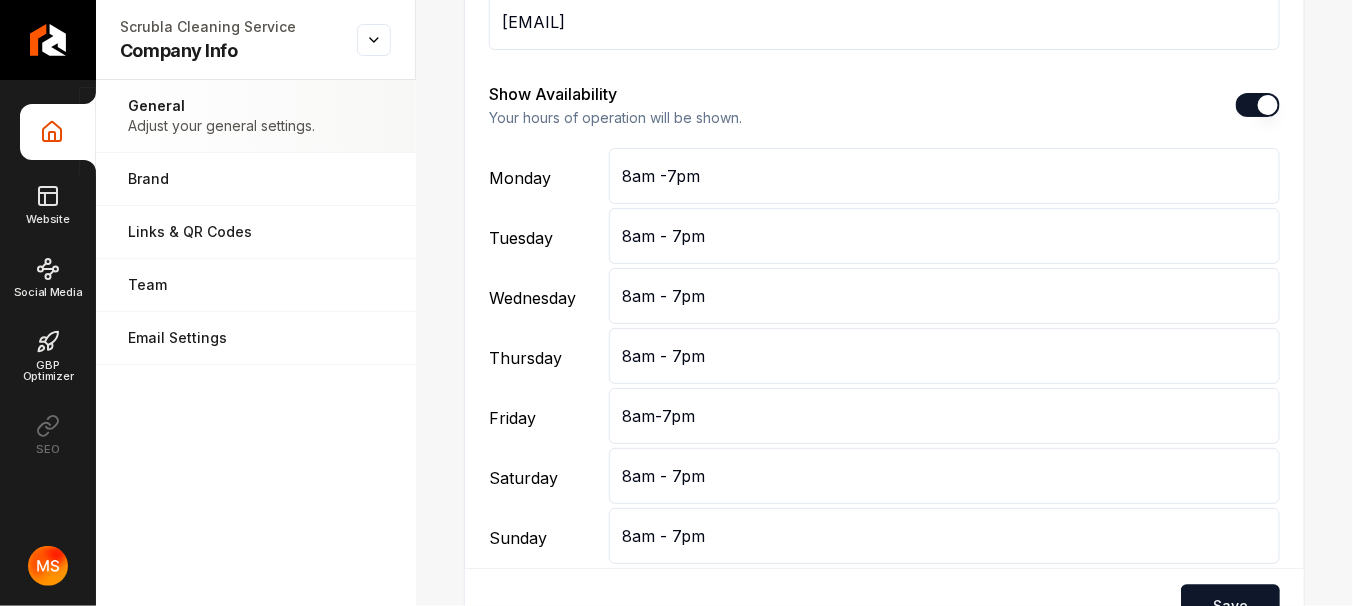 type on "8am - 7pm" 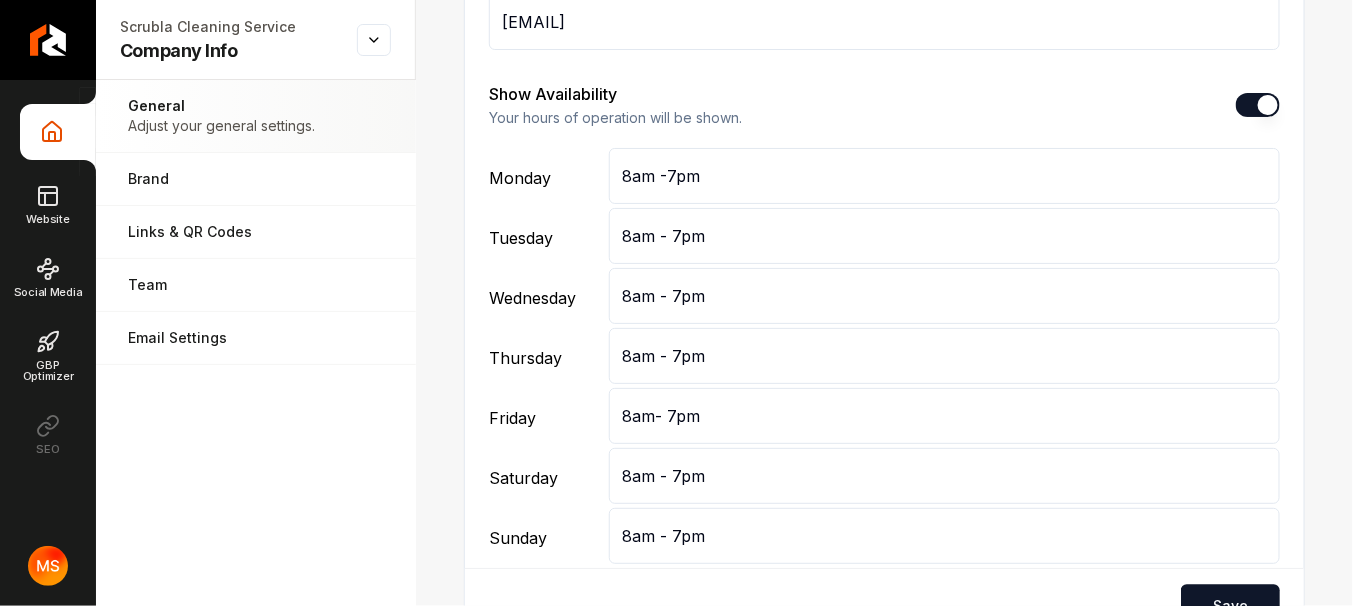 click on "8am- 7pm" at bounding box center [944, 416] 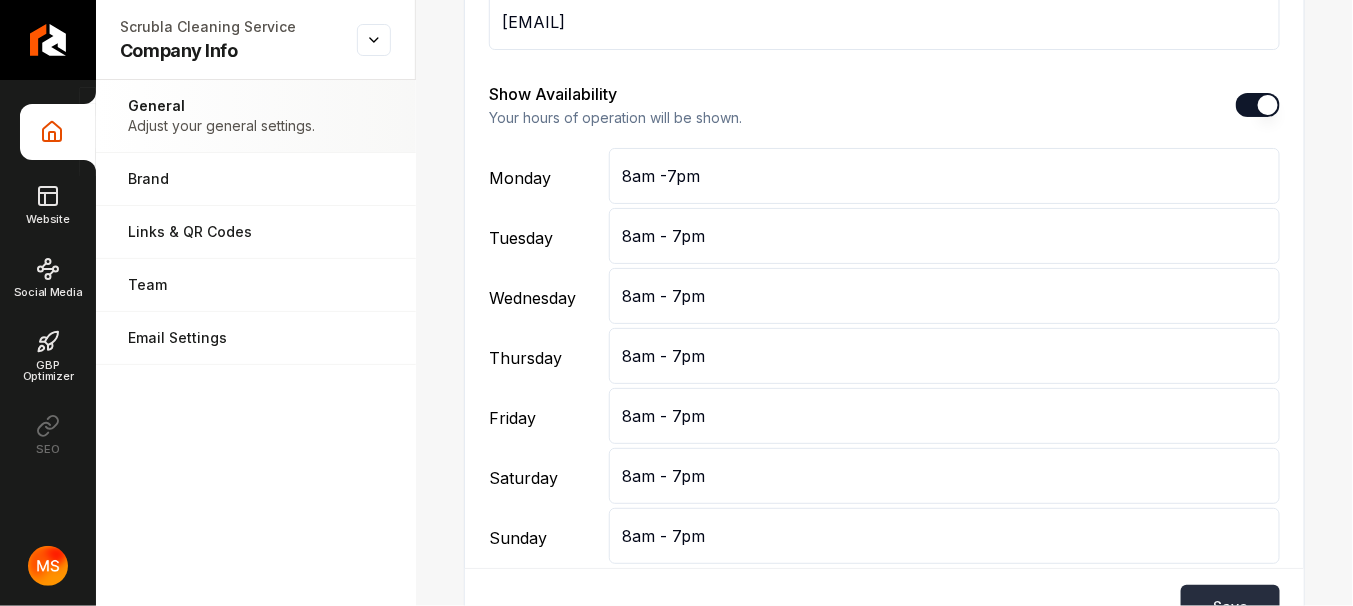 type on "8am - 7pm" 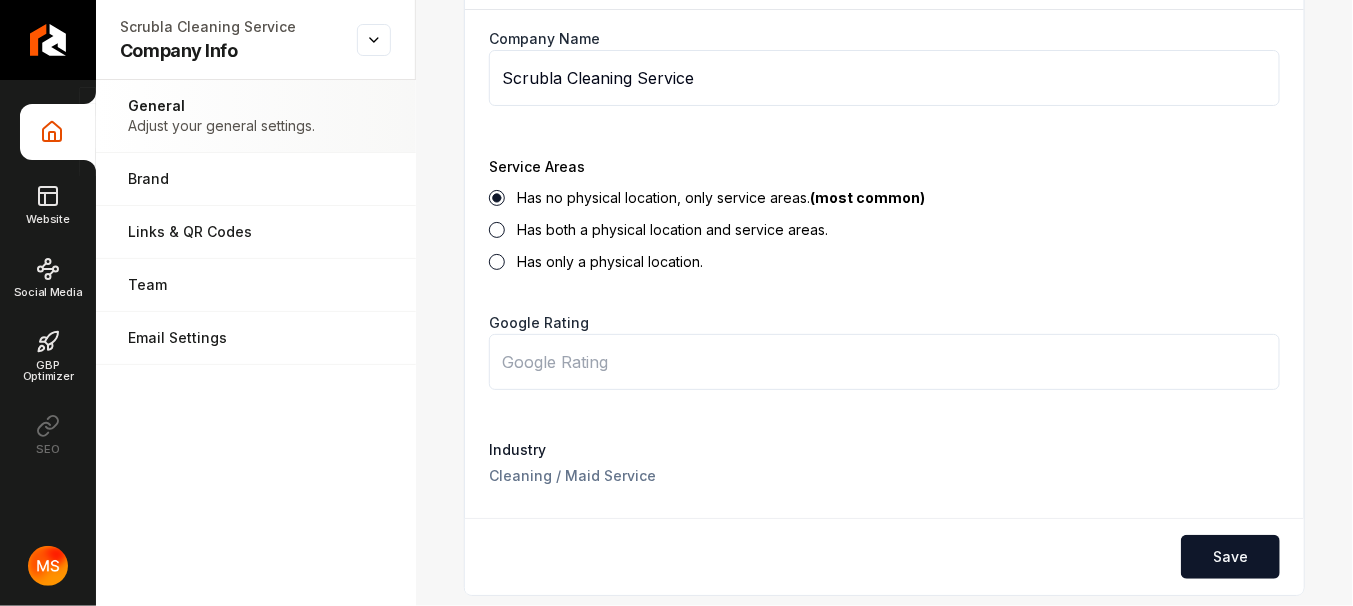scroll, scrollTop: 0, scrollLeft: 0, axis: both 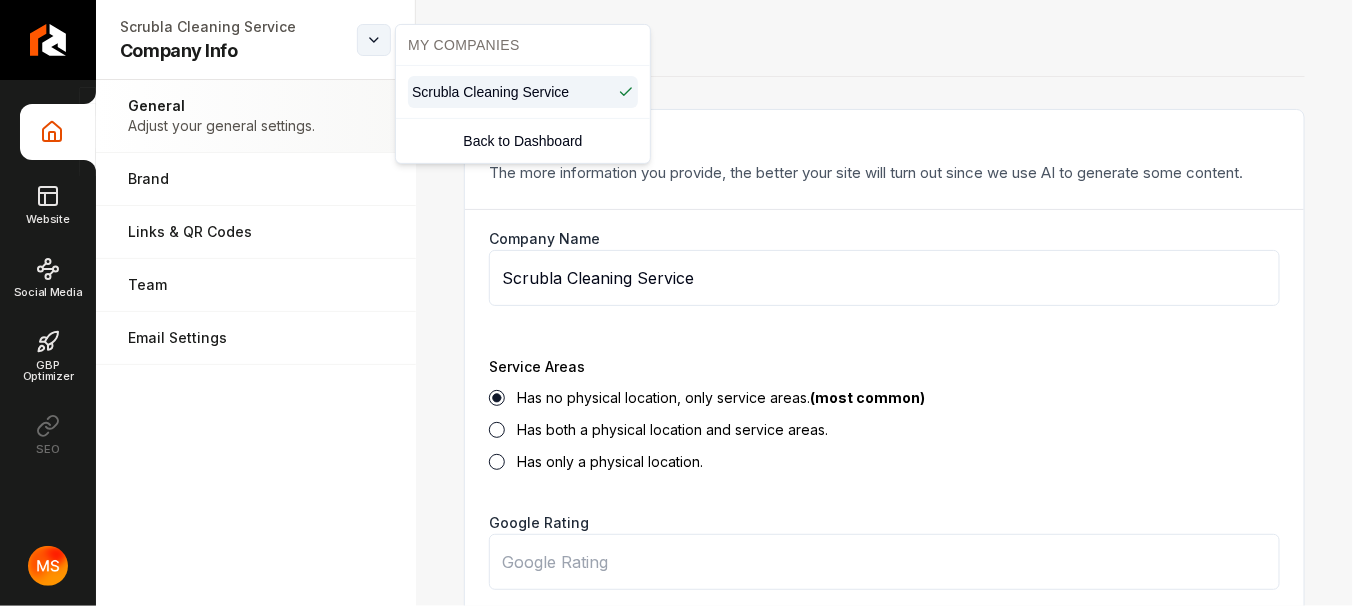 click on "Company Info Website Social Media GBP Optimizer SEO Scrubla Cleaning Service Company Info Open menu Scrubla Cleaning Service Company Info General Adjust your general settings. Brand Manage the styles and colors of your business. Links & QR Codes Manage the links and QR codes for your business. Team Manage your team members. Email Settings Manage your email settings. General Basics The more information you provide, the better your site will turn out since we use AI to generate some content. Company Name Scrubla Cleaning Service Service Areas Has no physical location, only service areas.  (most common) Has both a physical location and service areas.  Has only a physical location. Google Rating Industry Cleaning / Maid Service Save Contact Provide essential information about your business or organization's physical location and contact details. Business Phone [PHONE] Business Email [EMAIL] Show Availability Your hours of operation will be shown. monday [TIME] -[TIME] tuesday [TIME] - [TIME] wednesday" at bounding box center (676, 303) 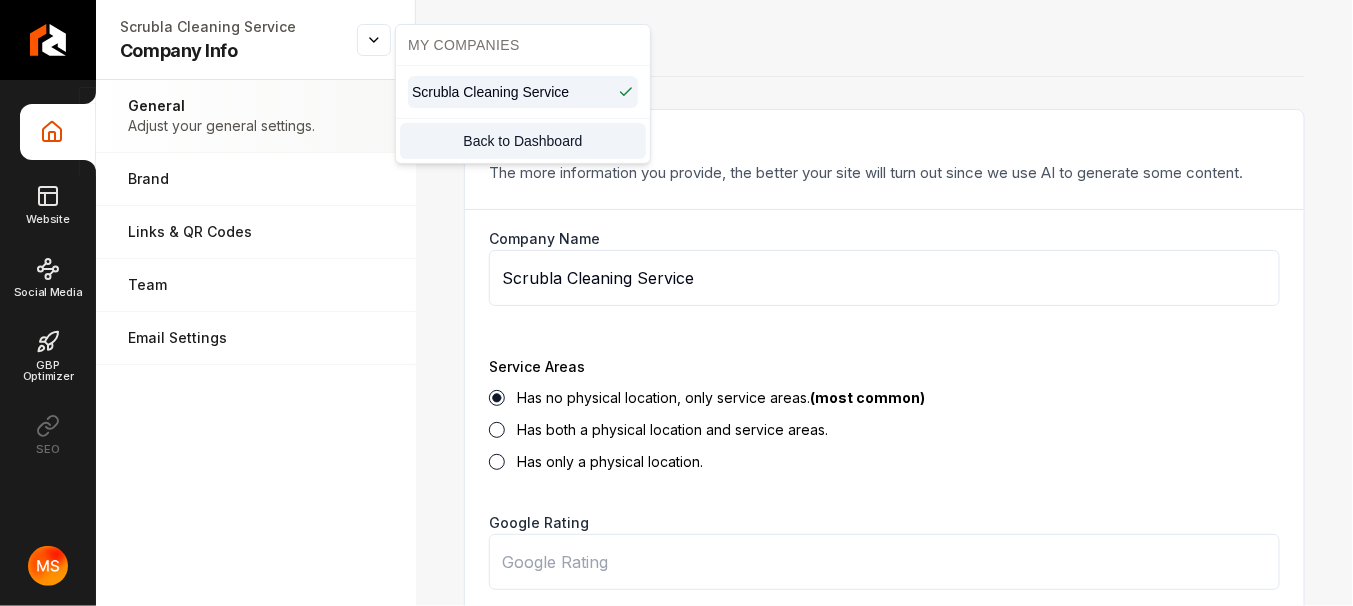 click on "Back to Dashboard" at bounding box center (523, 141) 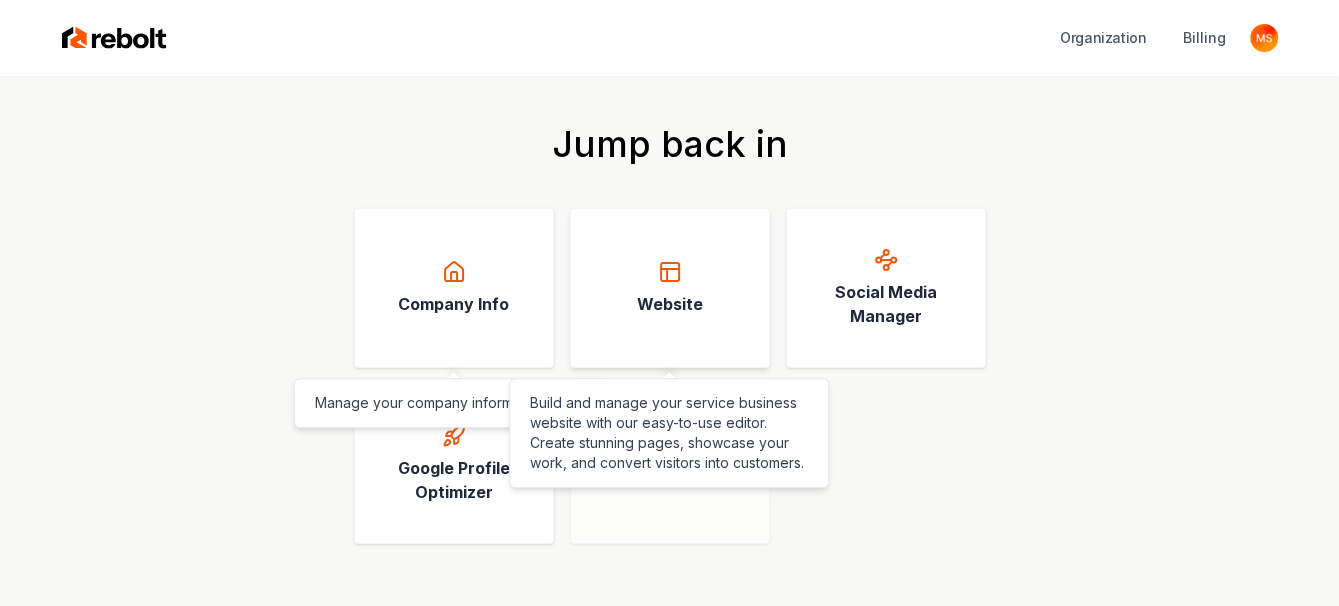 click on "Website" at bounding box center [670, 304] 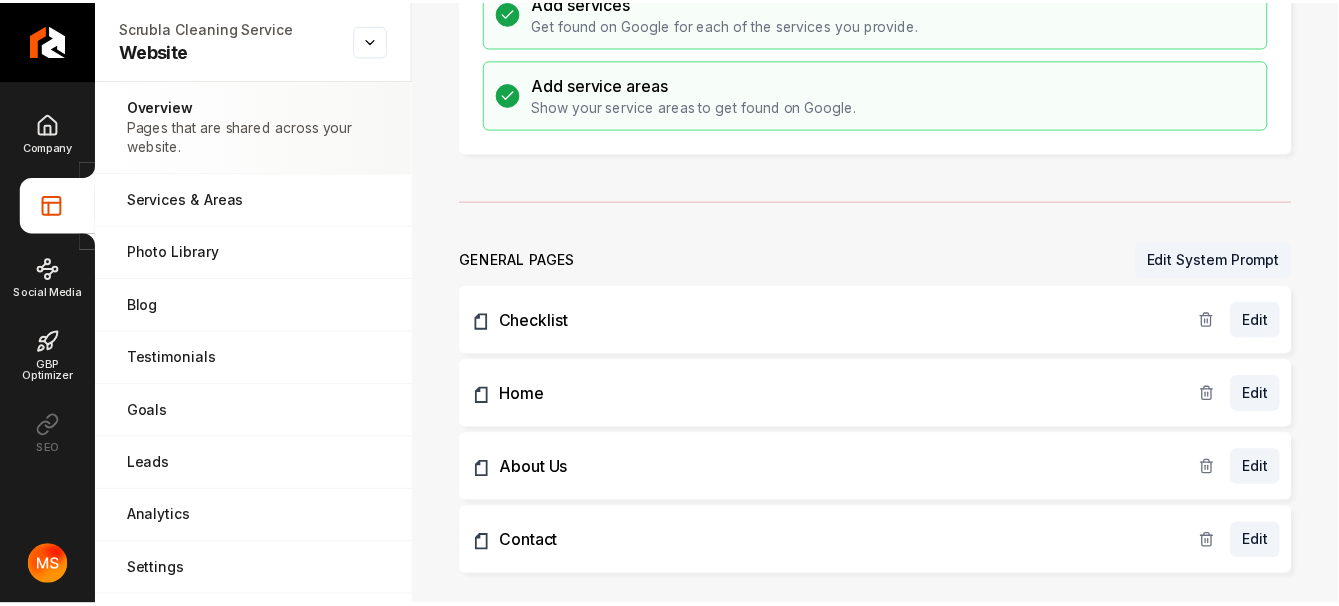 scroll, scrollTop: 400, scrollLeft: 0, axis: vertical 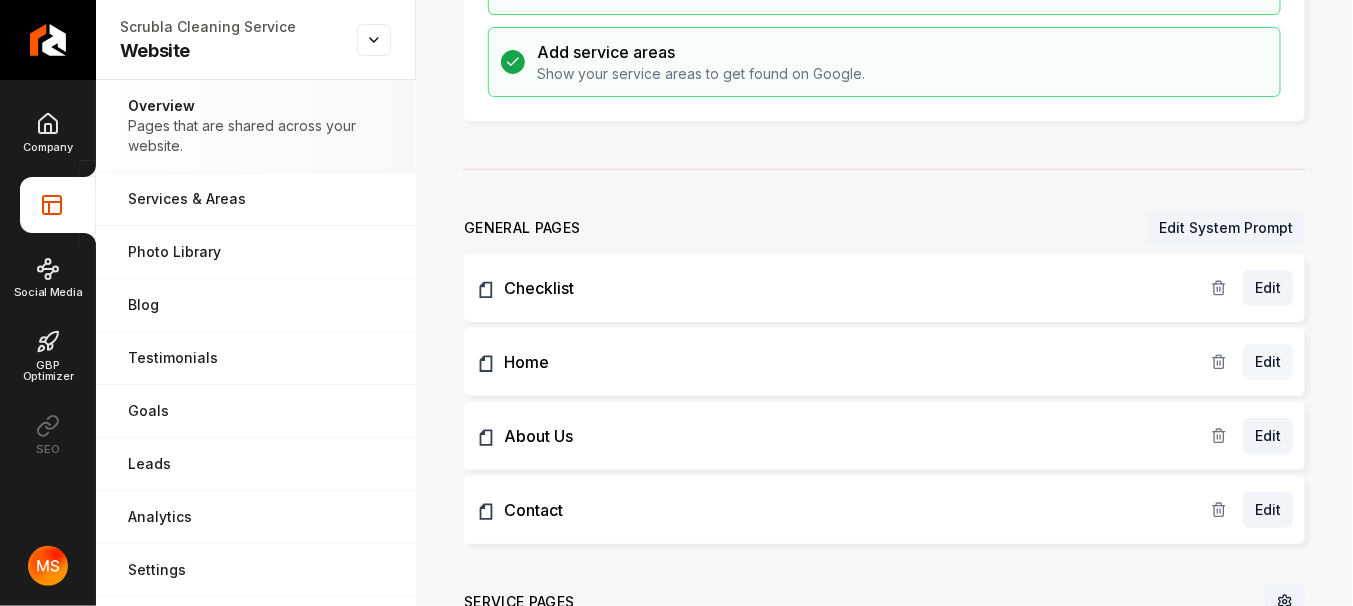 click on "Edit" at bounding box center [1268, 362] 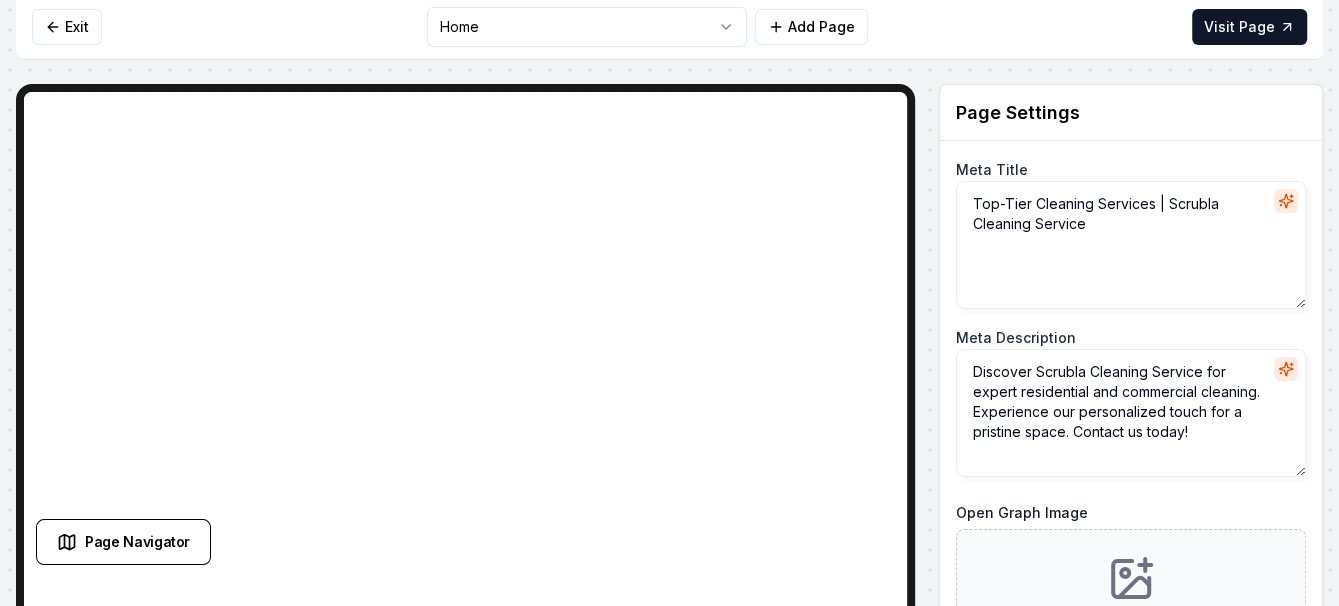scroll, scrollTop: 0, scrollLeft: 0, axis: both 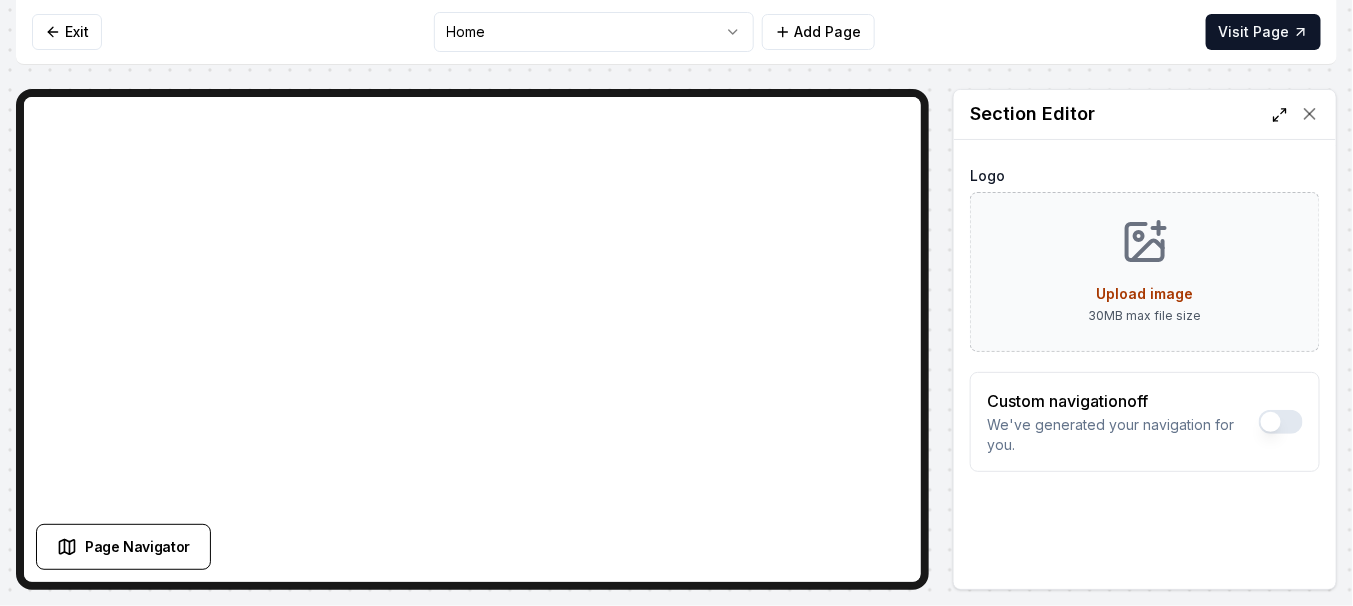 click 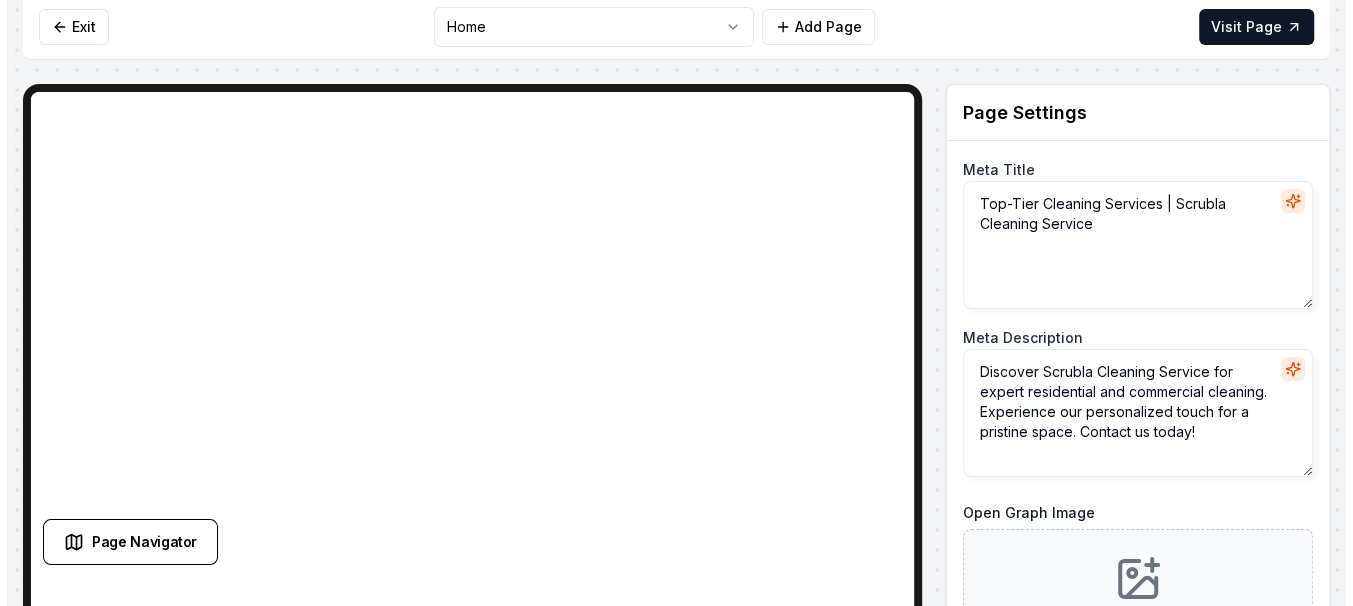 scroll, scrollTop: 0, scrollLeft: 0, axis: both 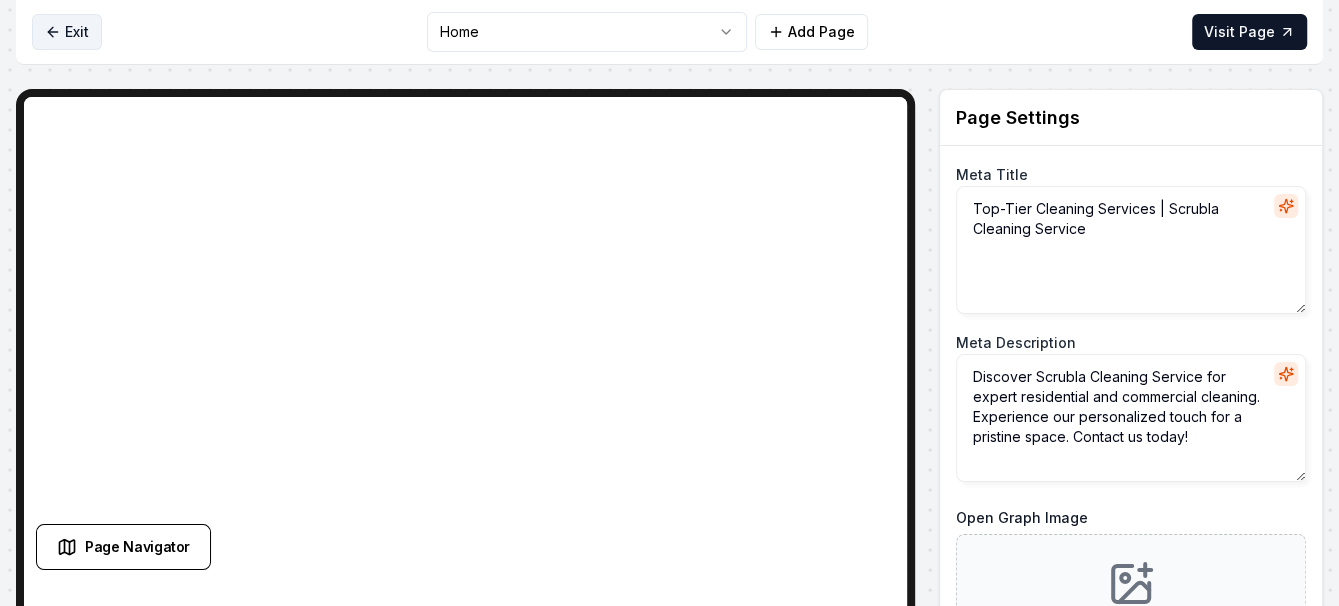 click on "Exit" at bounding box center (67, 32) 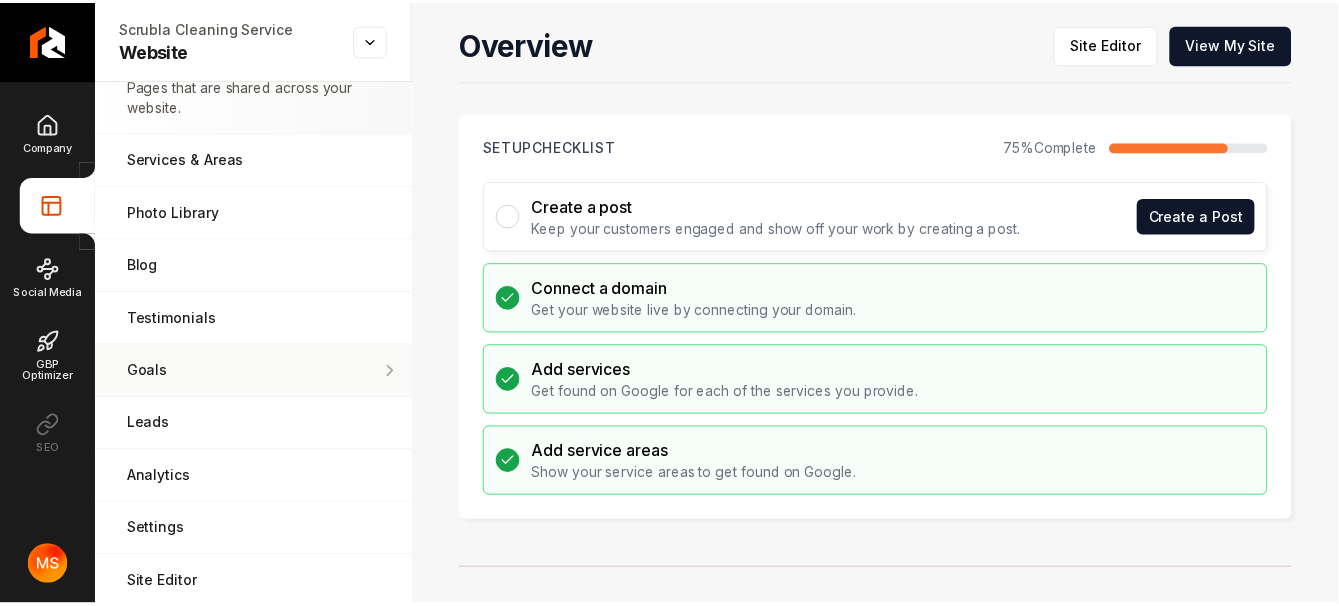 scroll, scrollTop: 0, scrollLeft: 0, axis: both 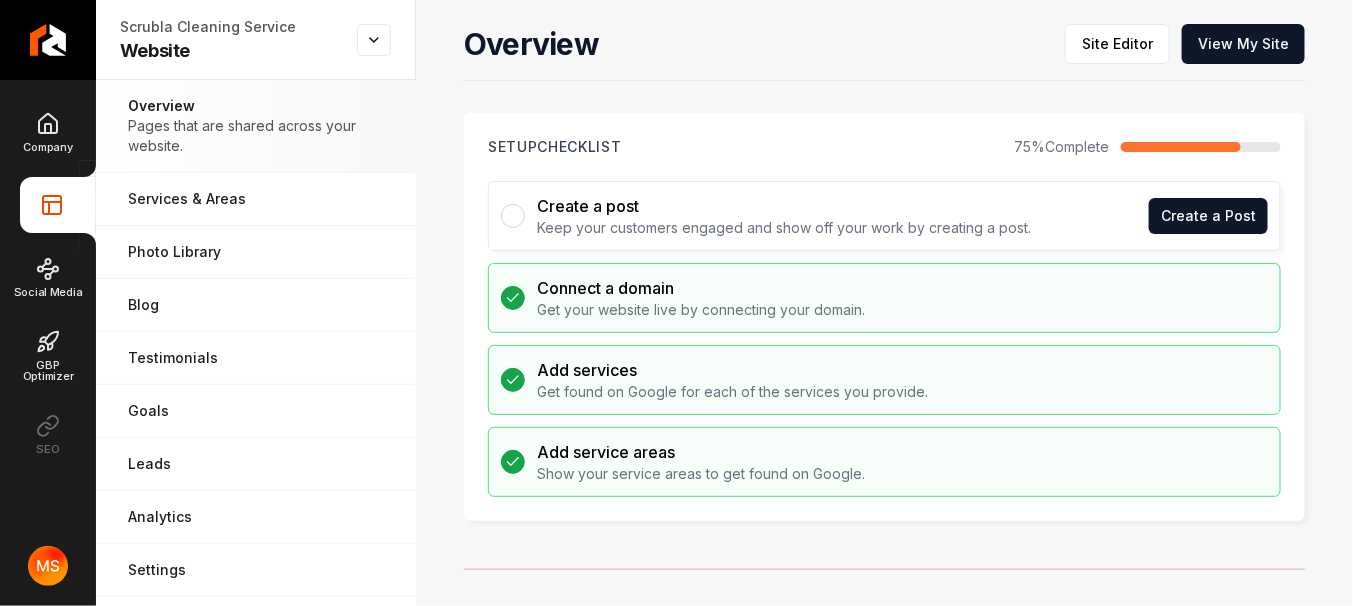 click at bounding box center [513, 216] 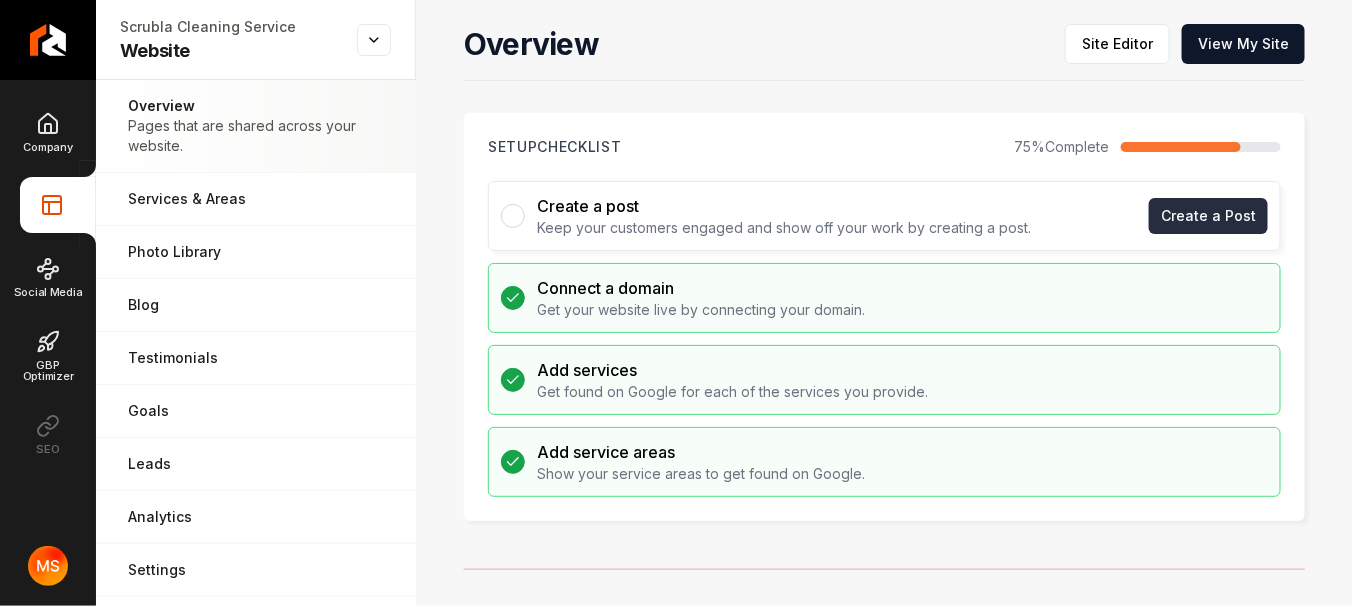 click on "Create a Post" at bounding box center (1208, 216) 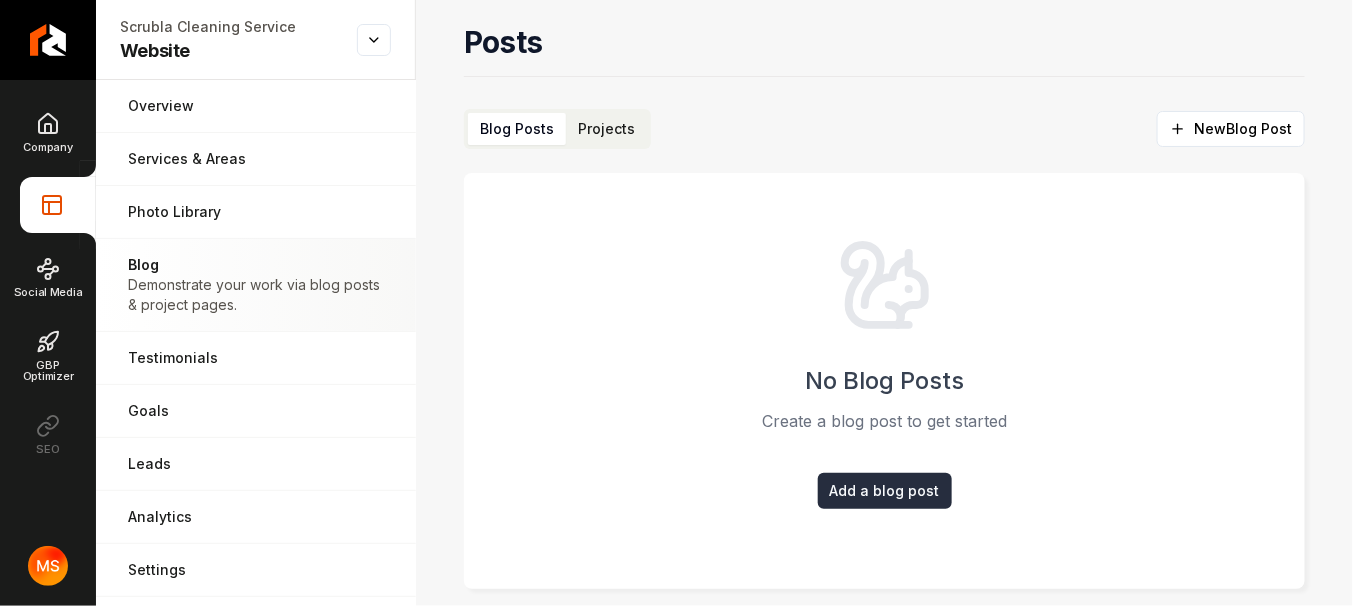 click on "Add a blog post" at bounding box center [885, 491] 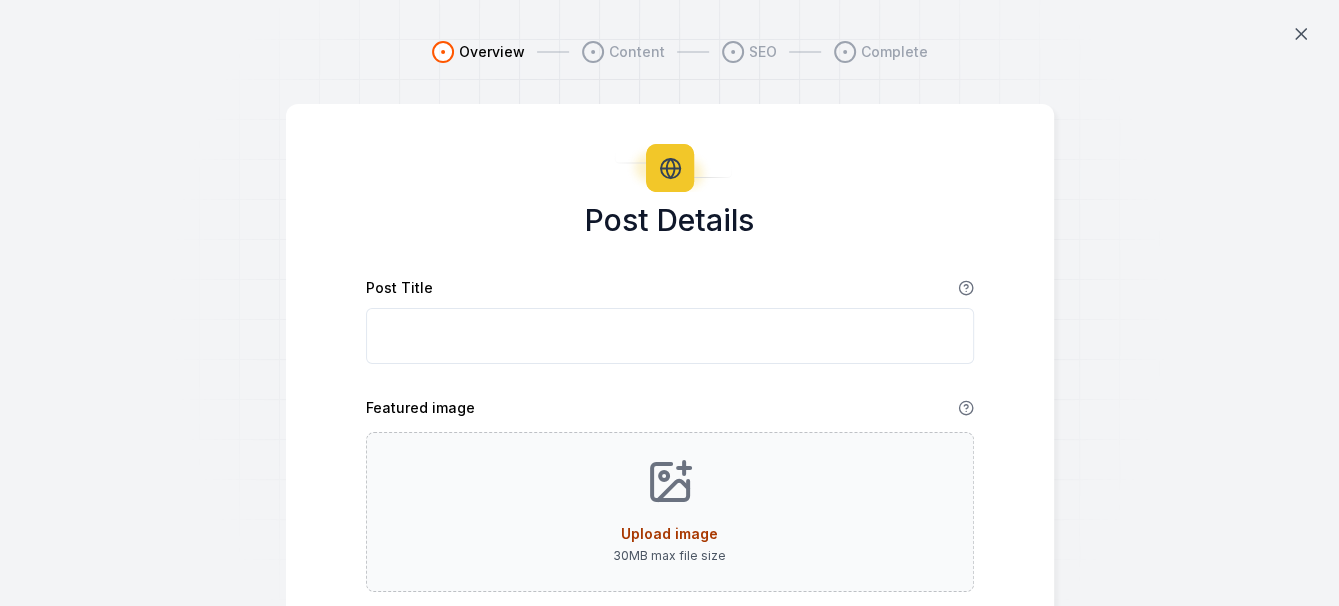 click on "Post Title" at bounding box center (670, 336) 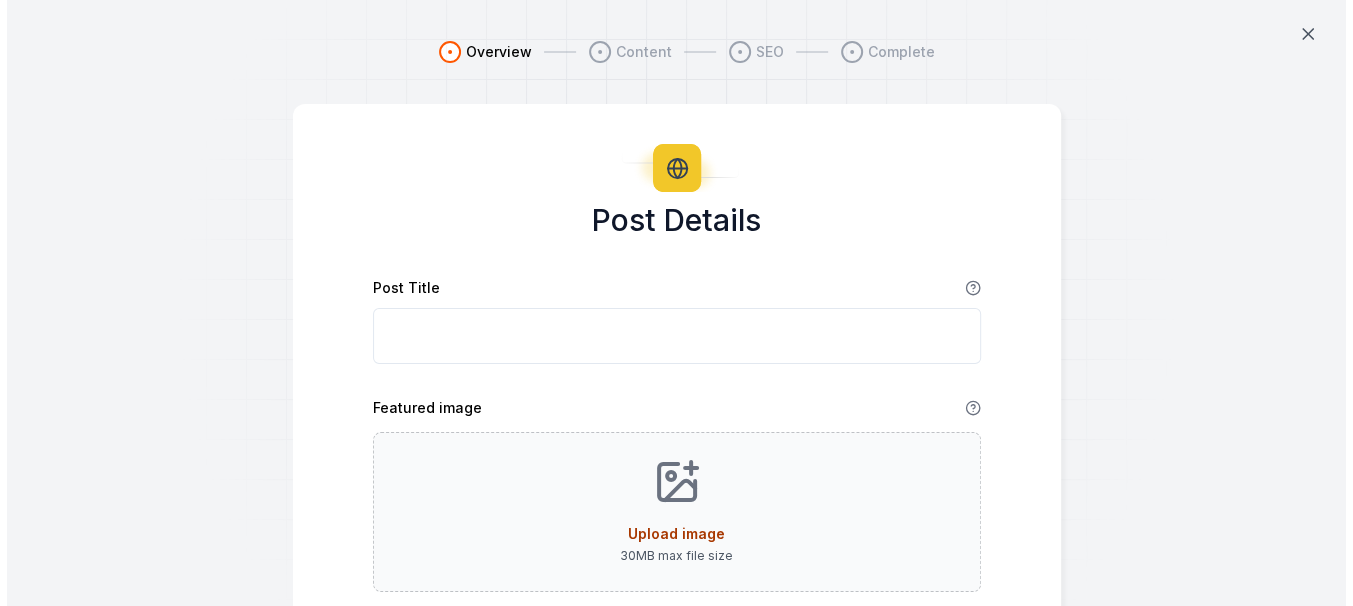 scroll, scrollTop: 0, scrollLeft: 0, axis: both 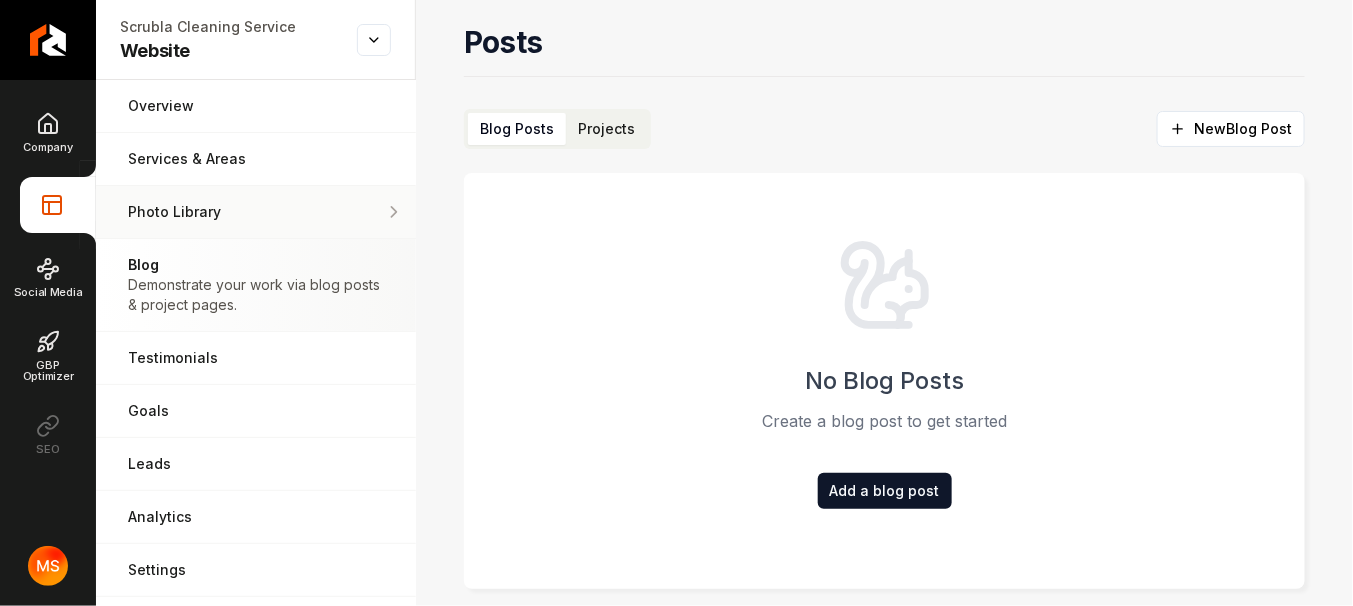 click on "Photo Library" at bounding box center [247, 212] 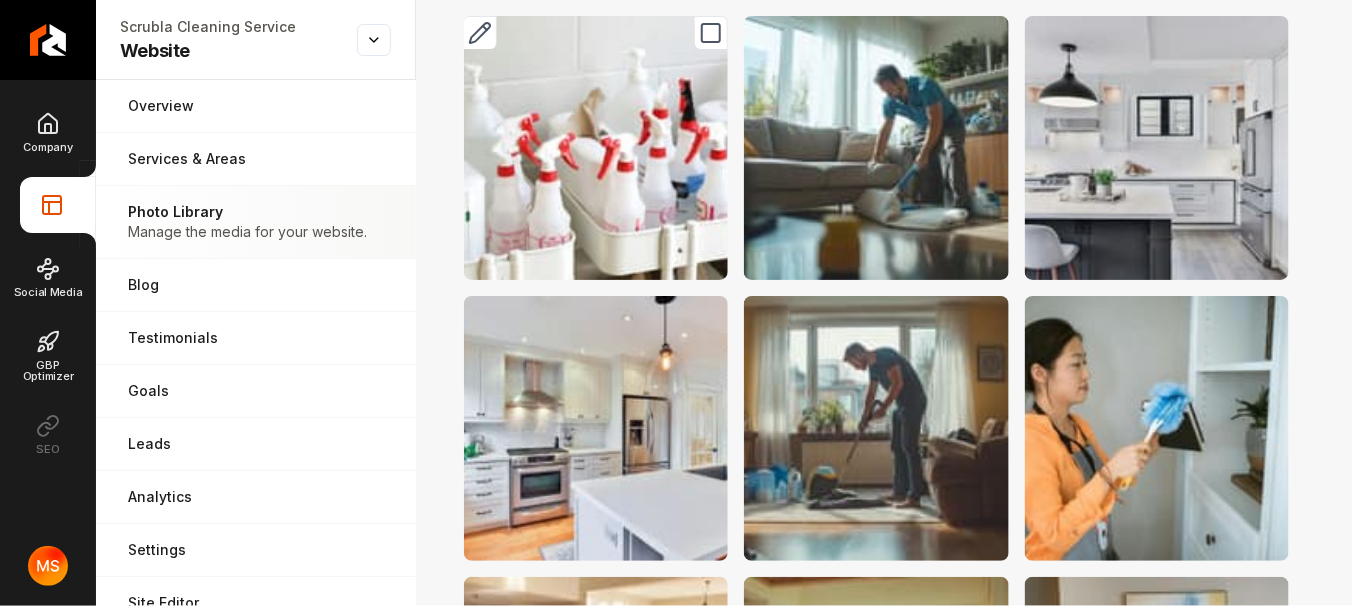 scroll, scrollTop: 900, scrollLeft: 0, axis: vertical 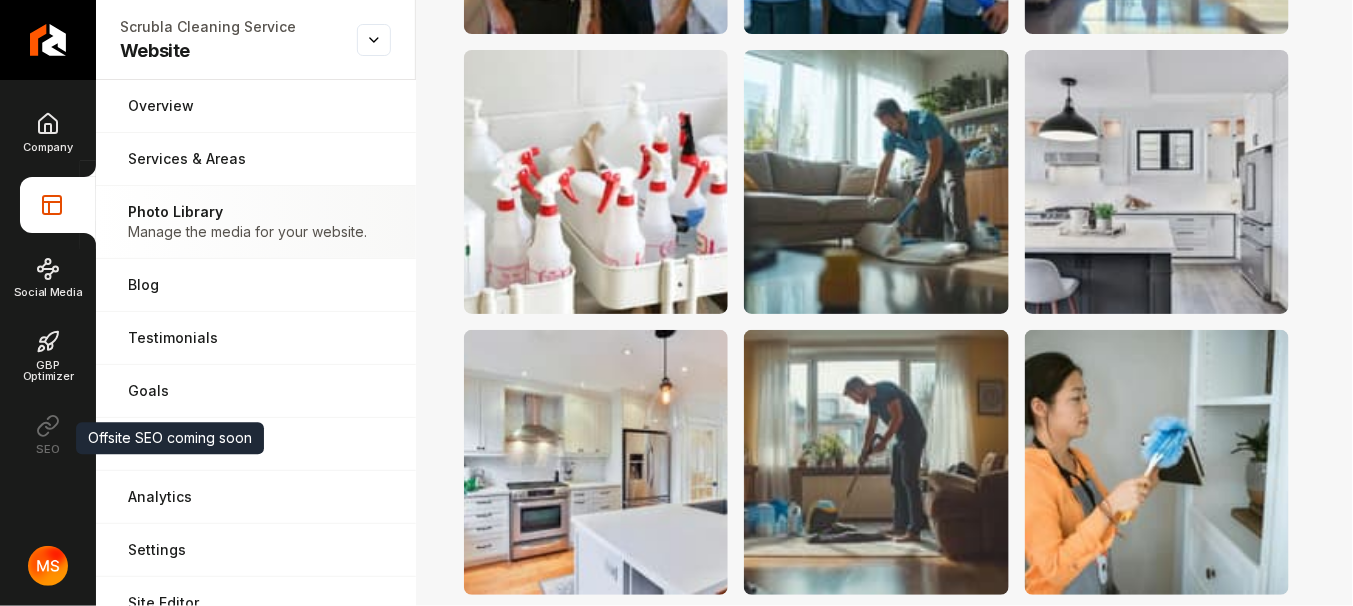 click on "SEO" at bounding box center [48, 434] 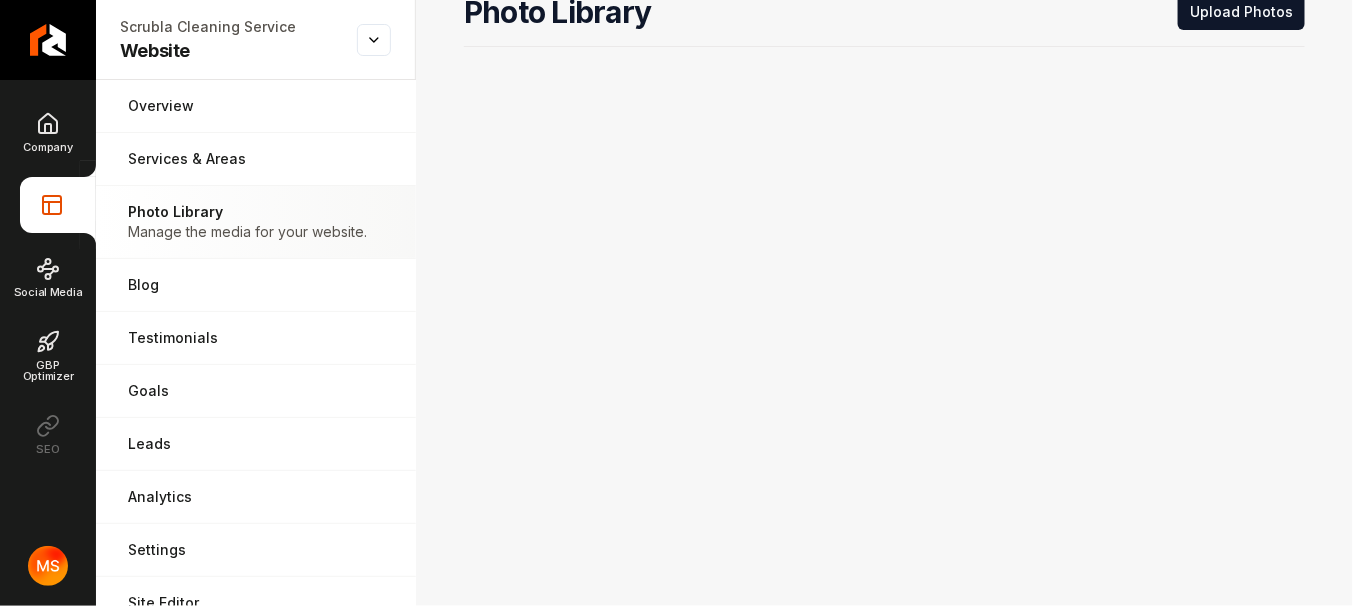 scroll, scrollTop: 0, scrollLeft: 0, axis: both 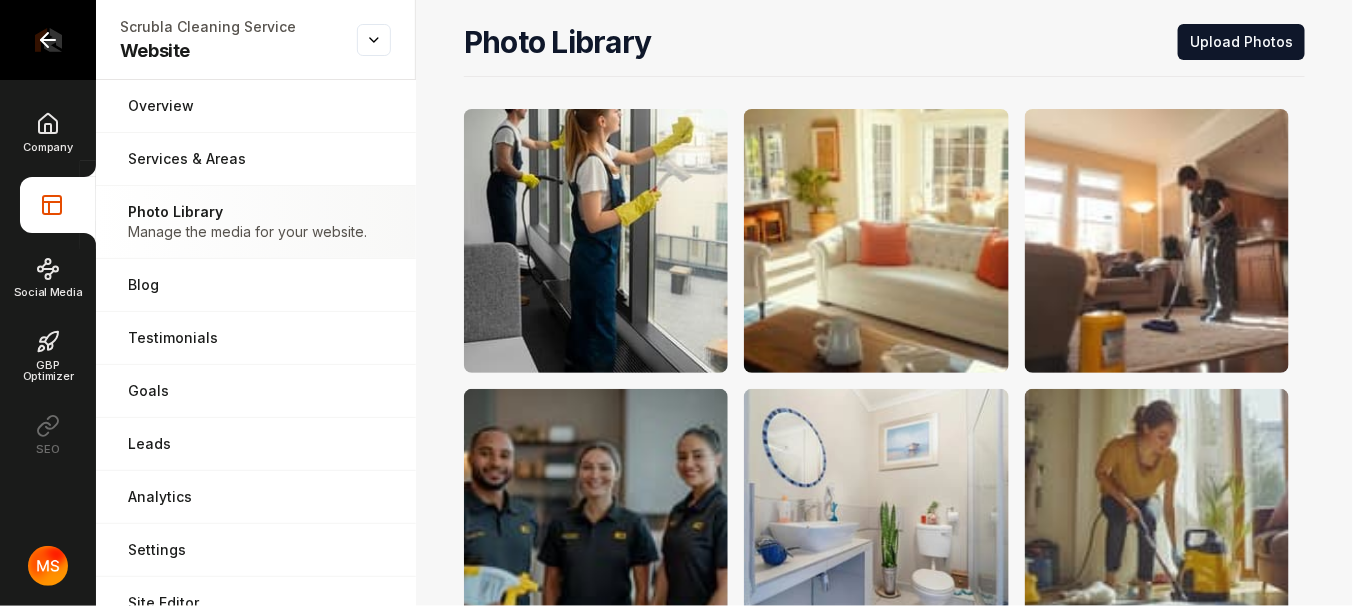 click 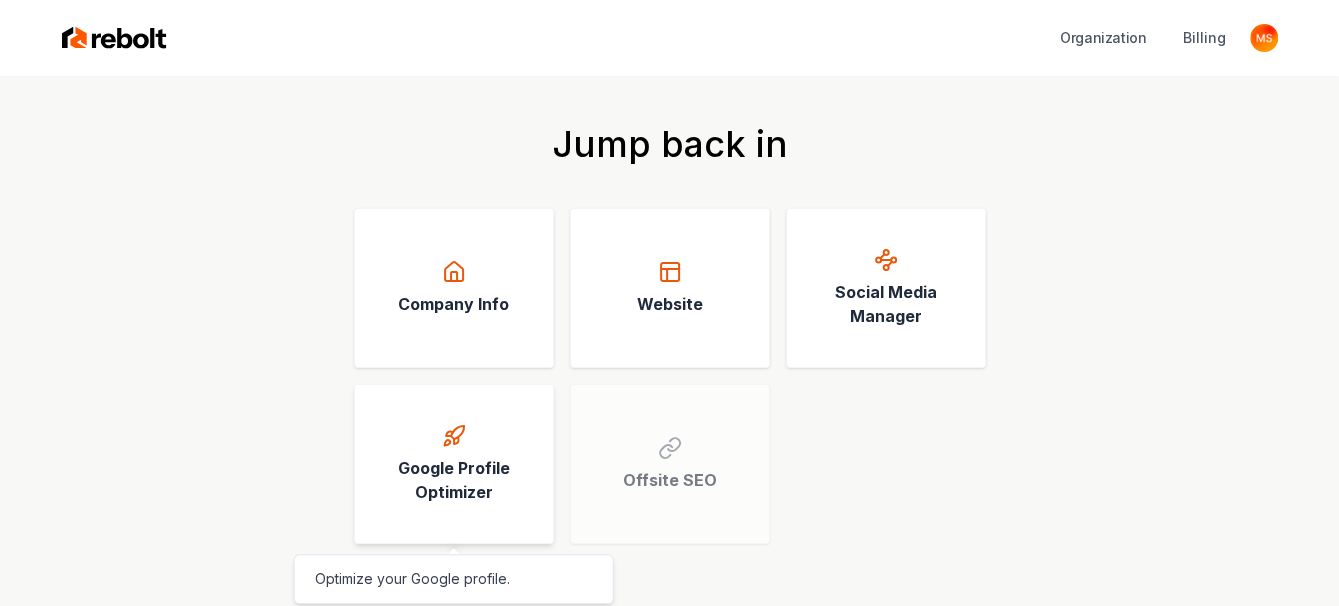 click on "Google Profile Optimizer" at bounding box center [454, 480] 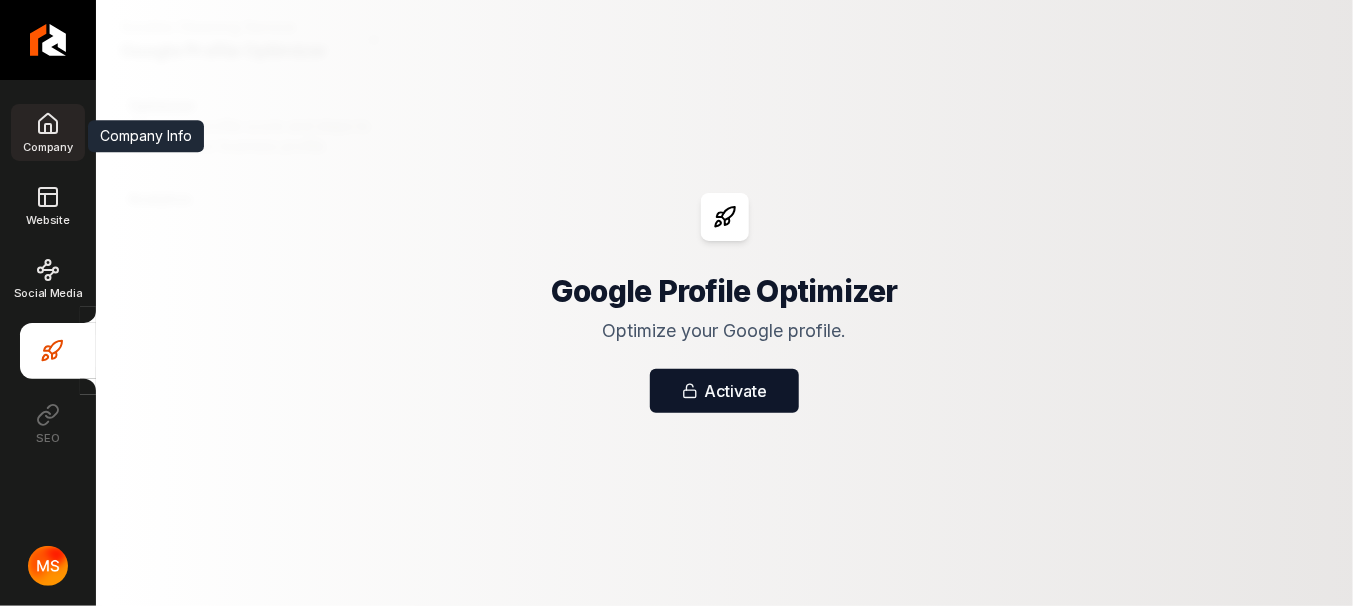 click 